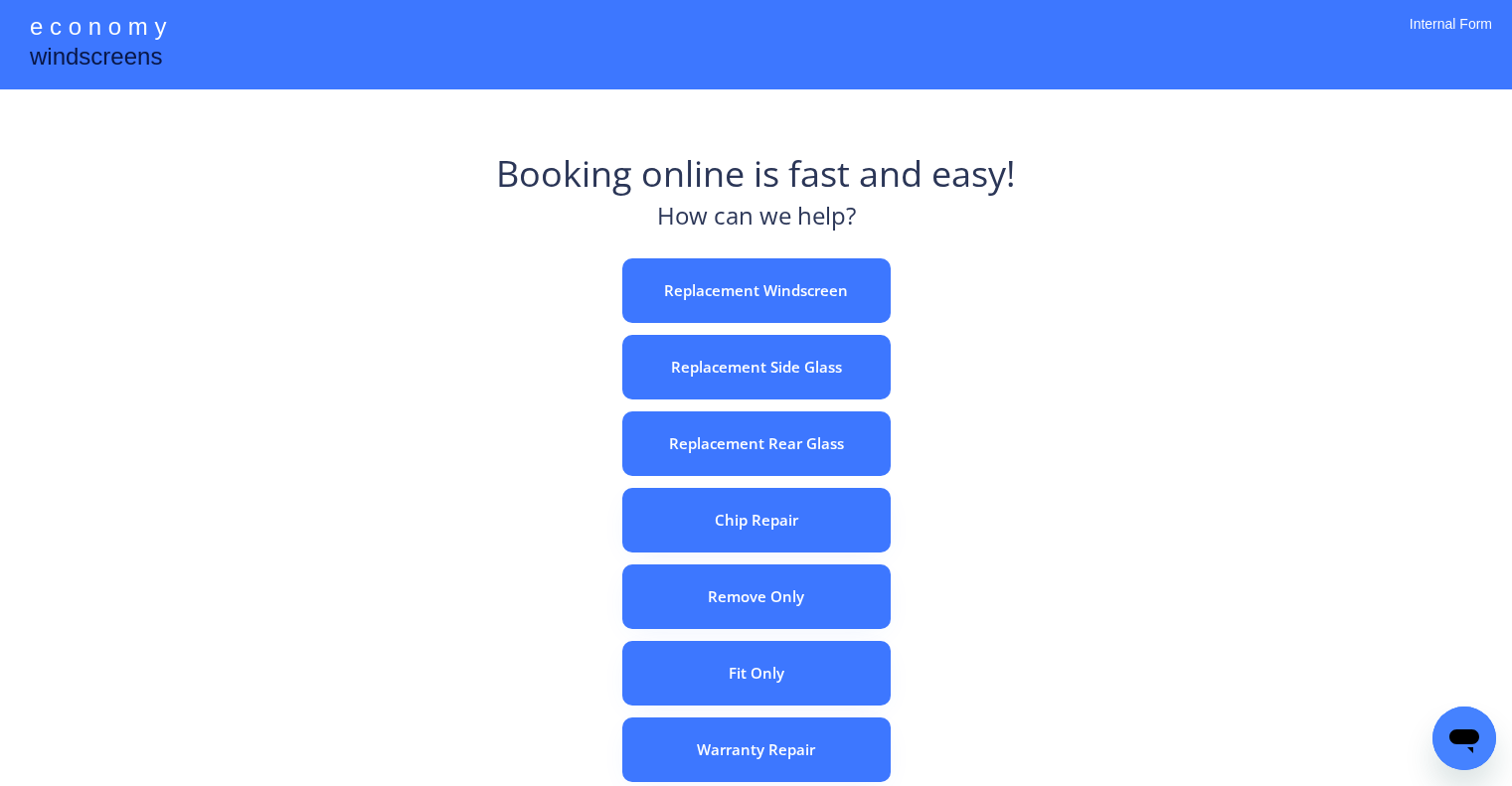 scroll, scrollTop: 0, scrollLeft: 0, axis: both 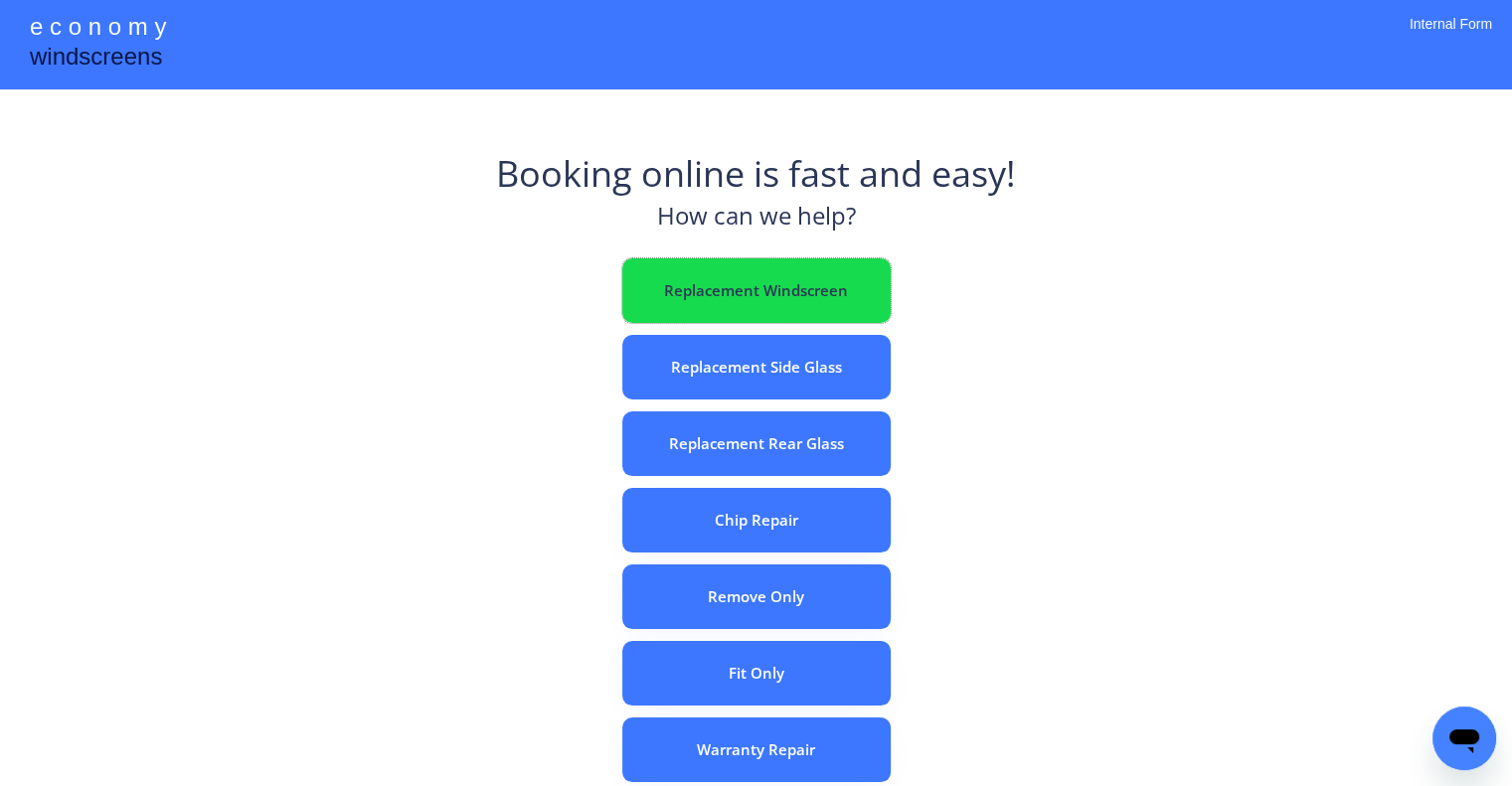 drag, startPoint x: 763, startPoint y: 294, endPoint x: 839, endPoint y: 57, distance: 248.88752 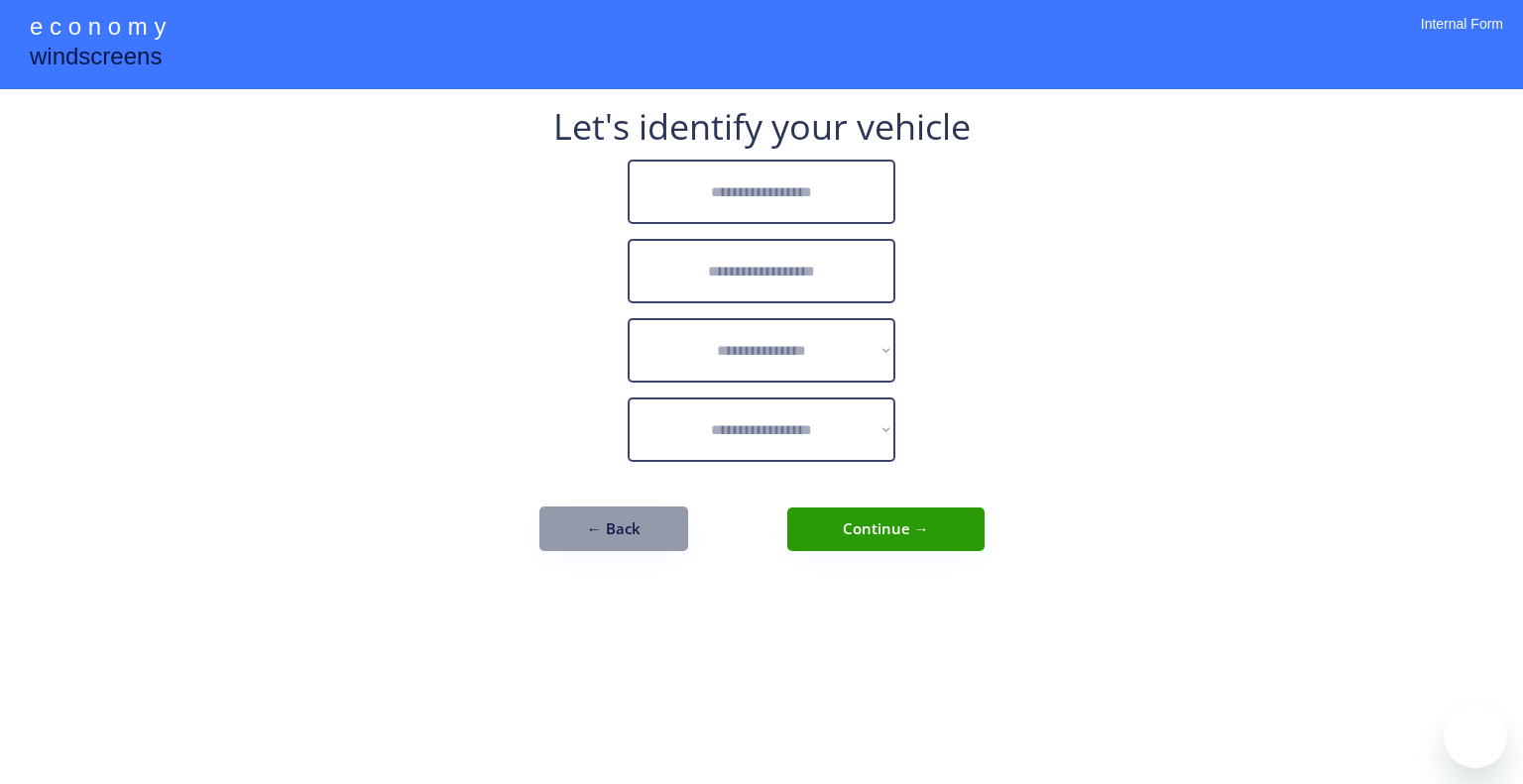 scroll, scrollTop: 0, scrollLeft: 0, axis: both 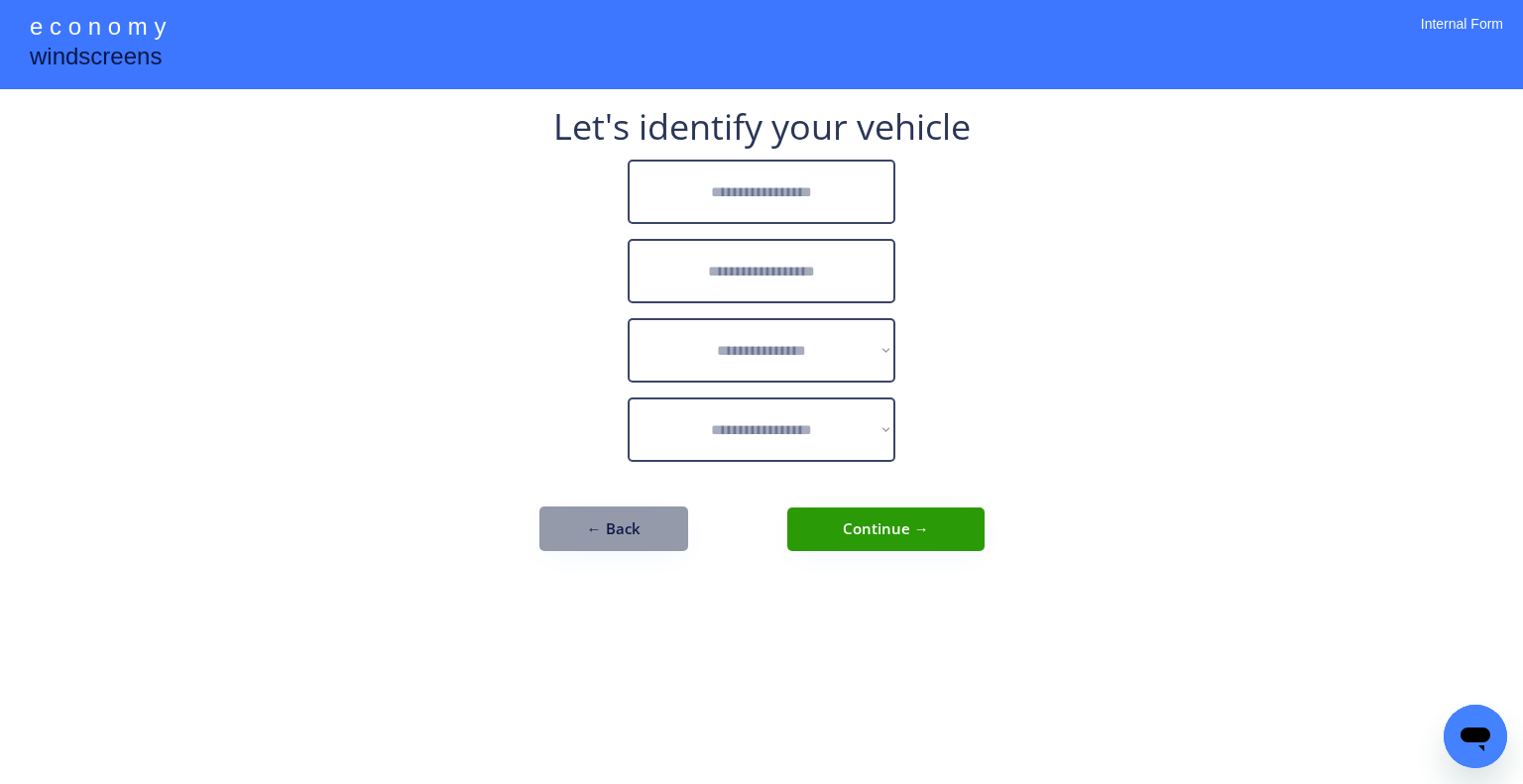 click at bounding box center [762, 191] 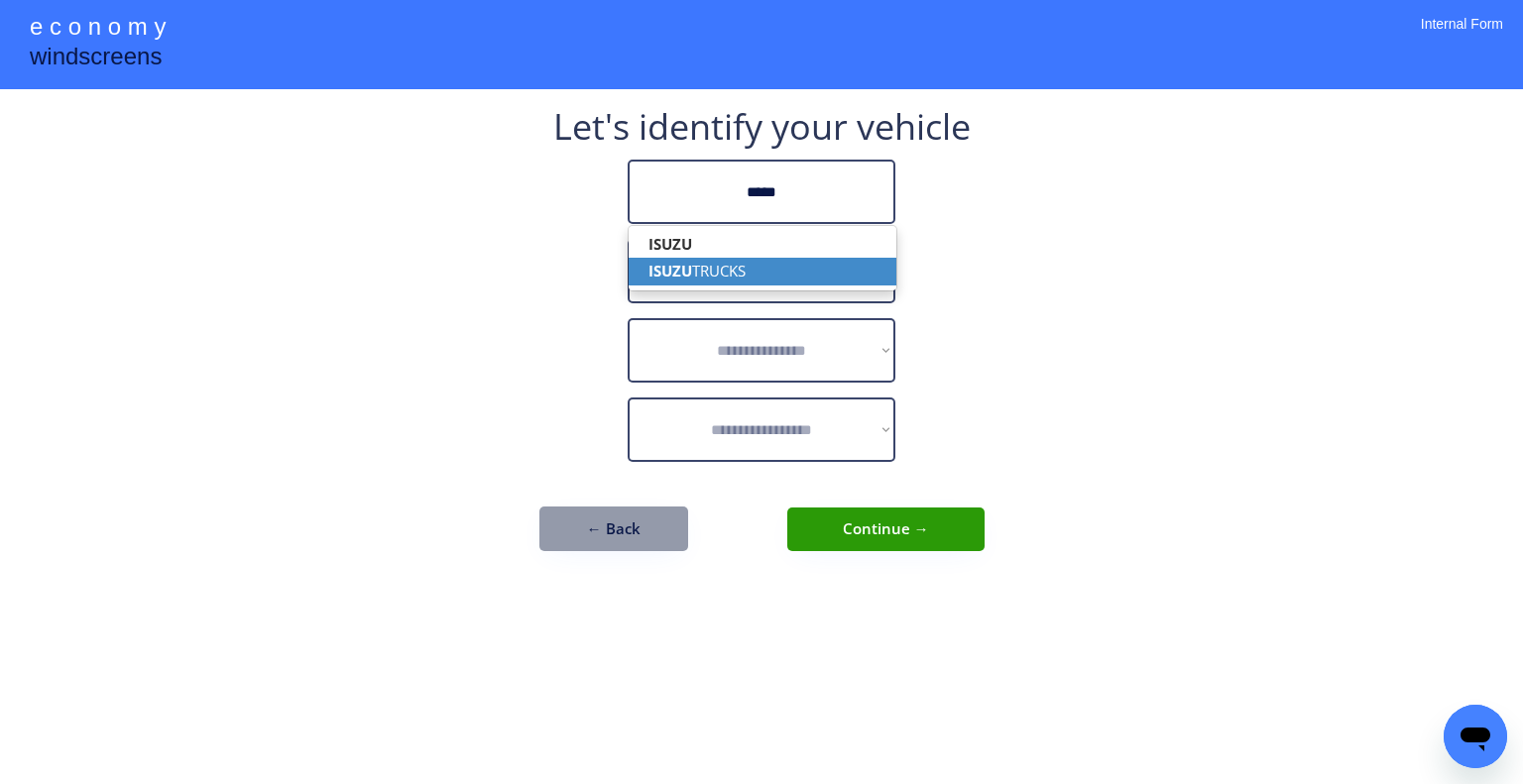 click on "ISUZU  TRUCKS" at bounding box center (762, 271) 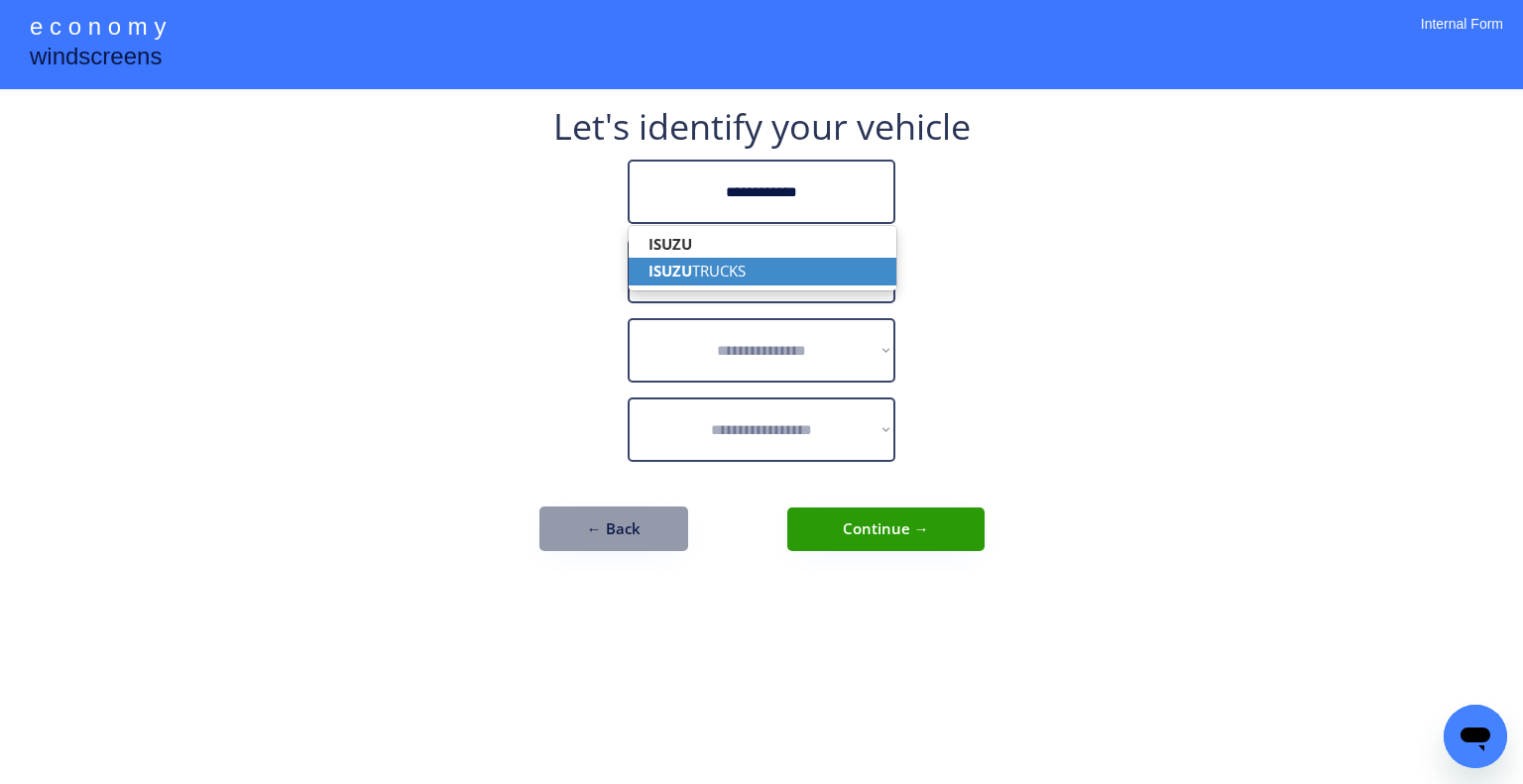 type on "**********" 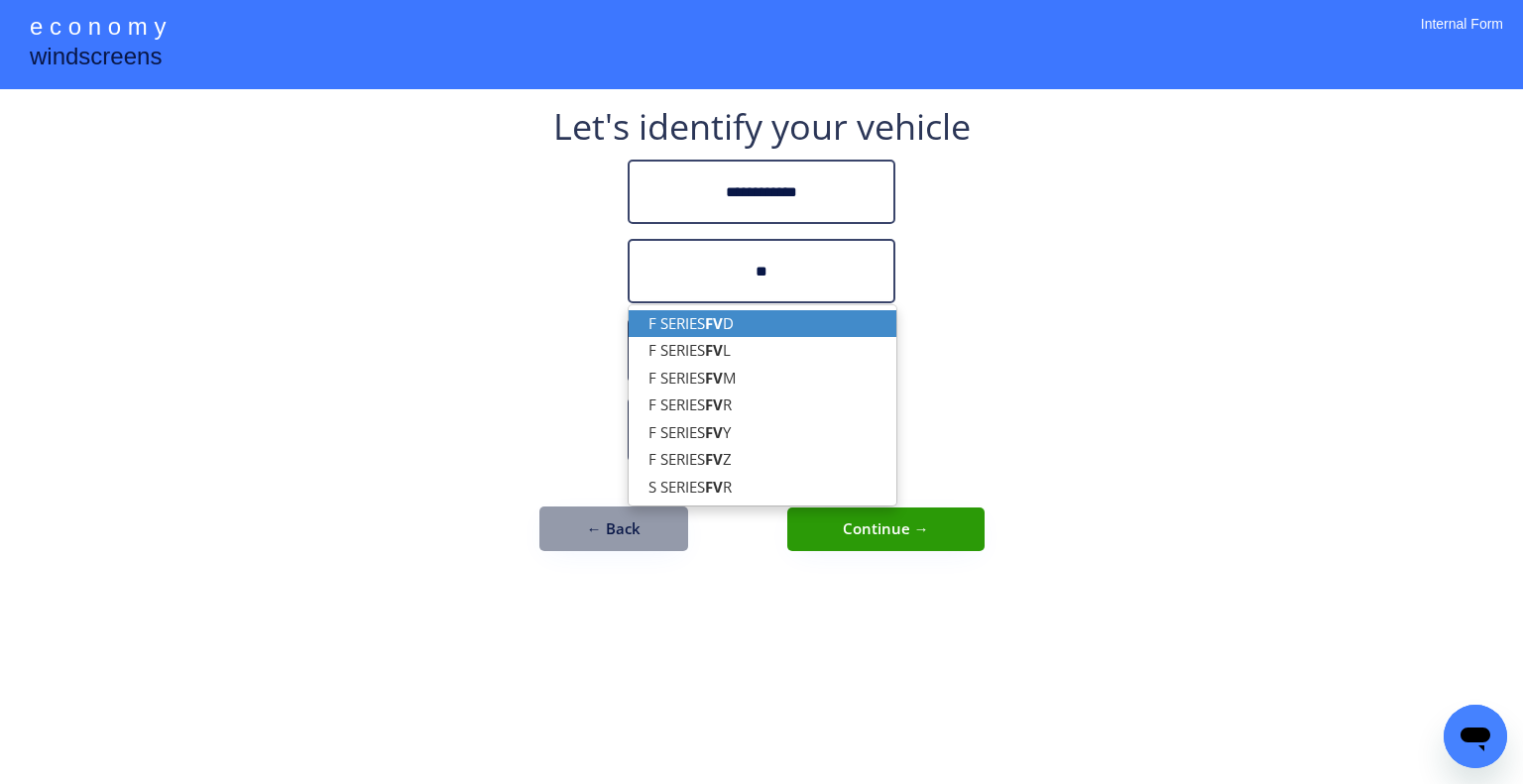 drag, startPoint x: 789, startPoint y: 316, endPoint x: 980, endPoint y: 325, distance: 191.21192 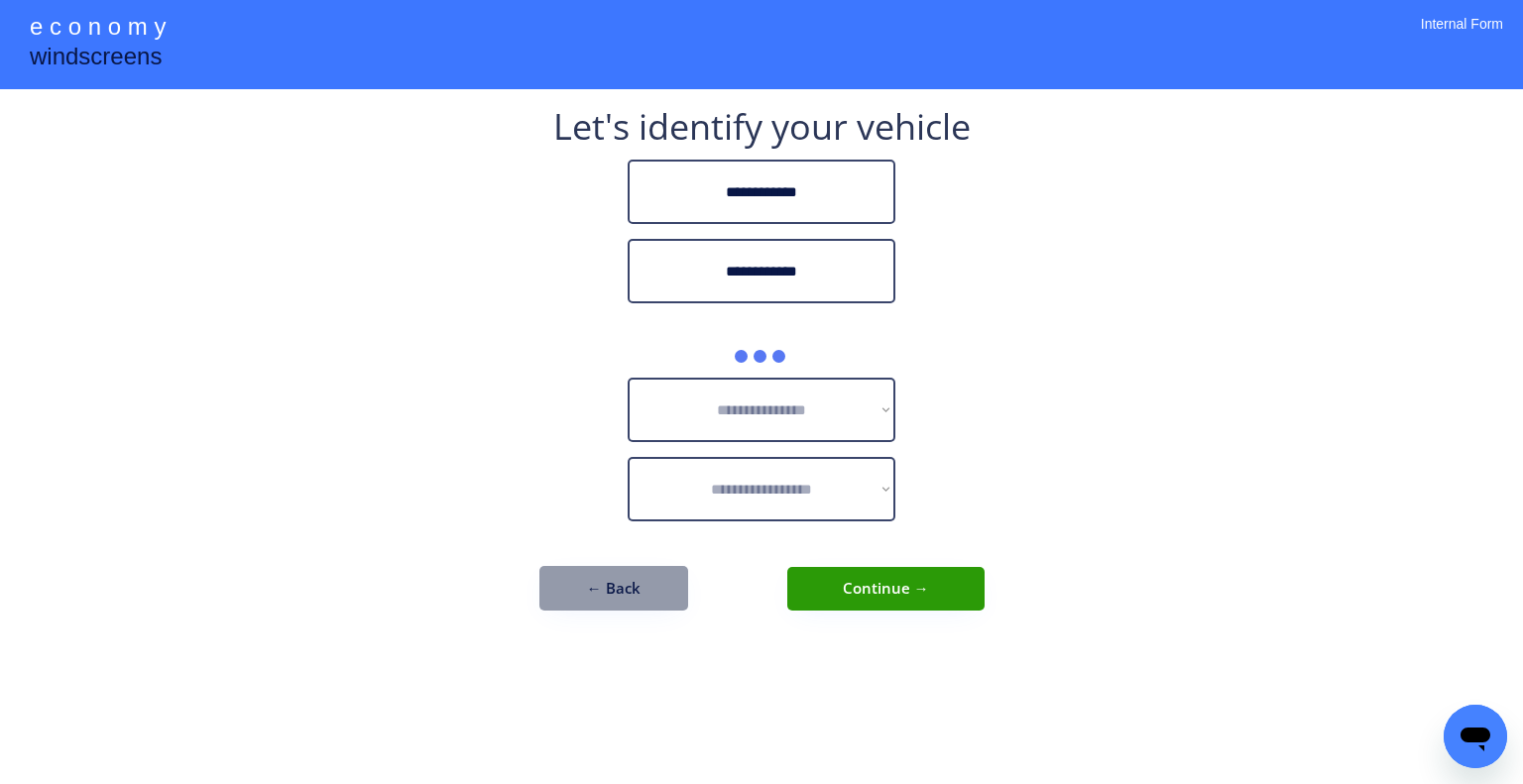type on "**********" 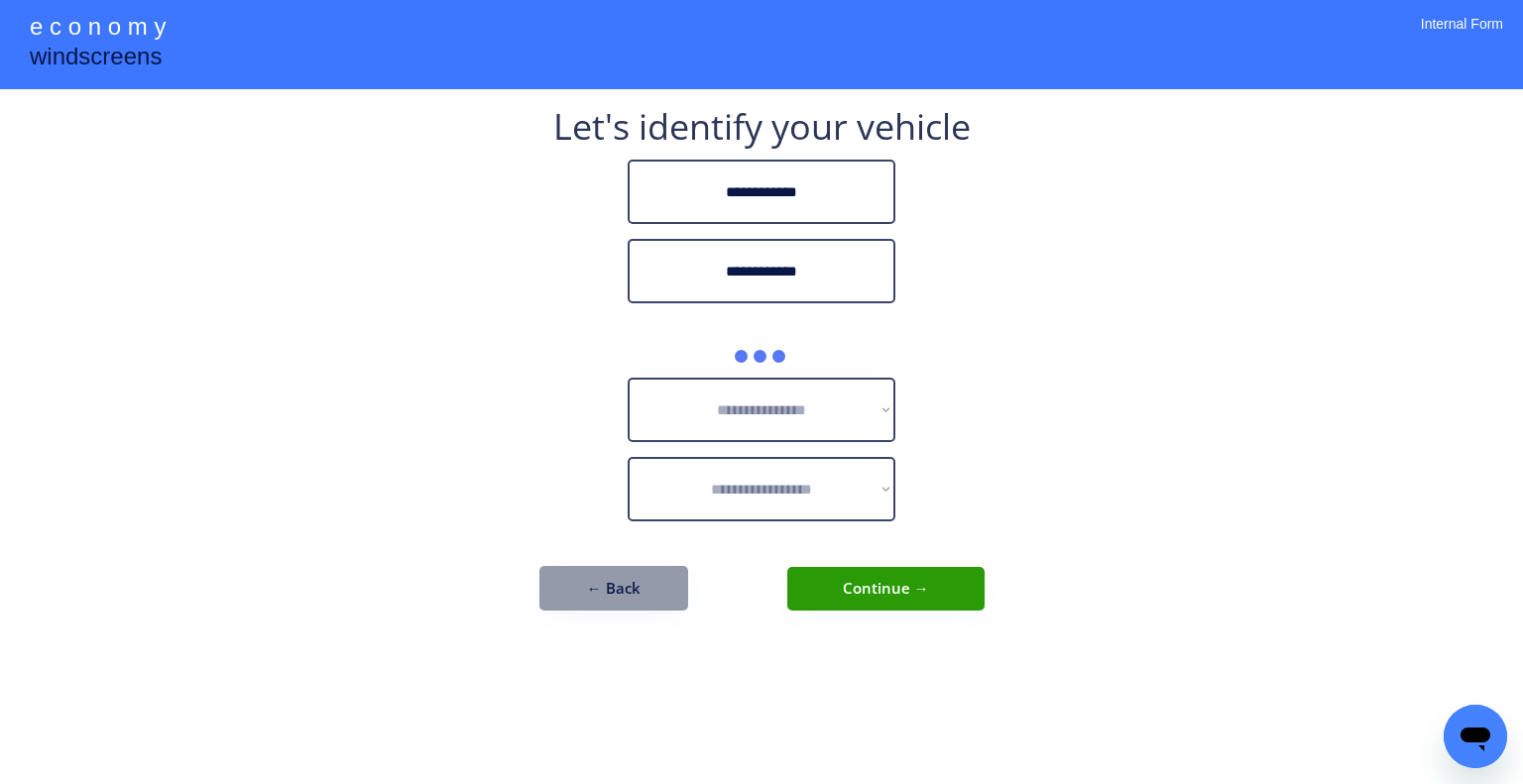 click on "**********" at bounding box center (762, 392) 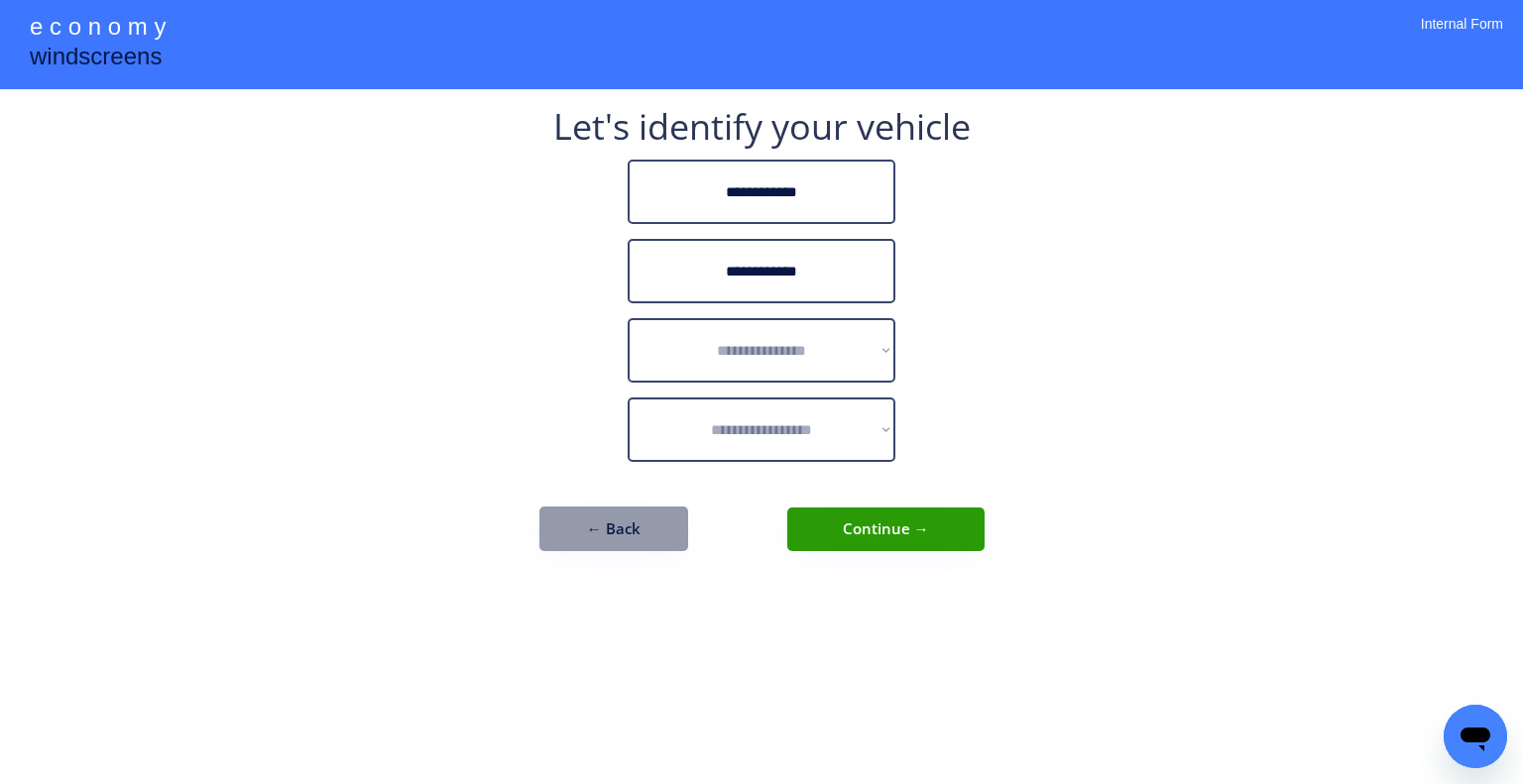 click on "**********" at bounding box center [762, 392] 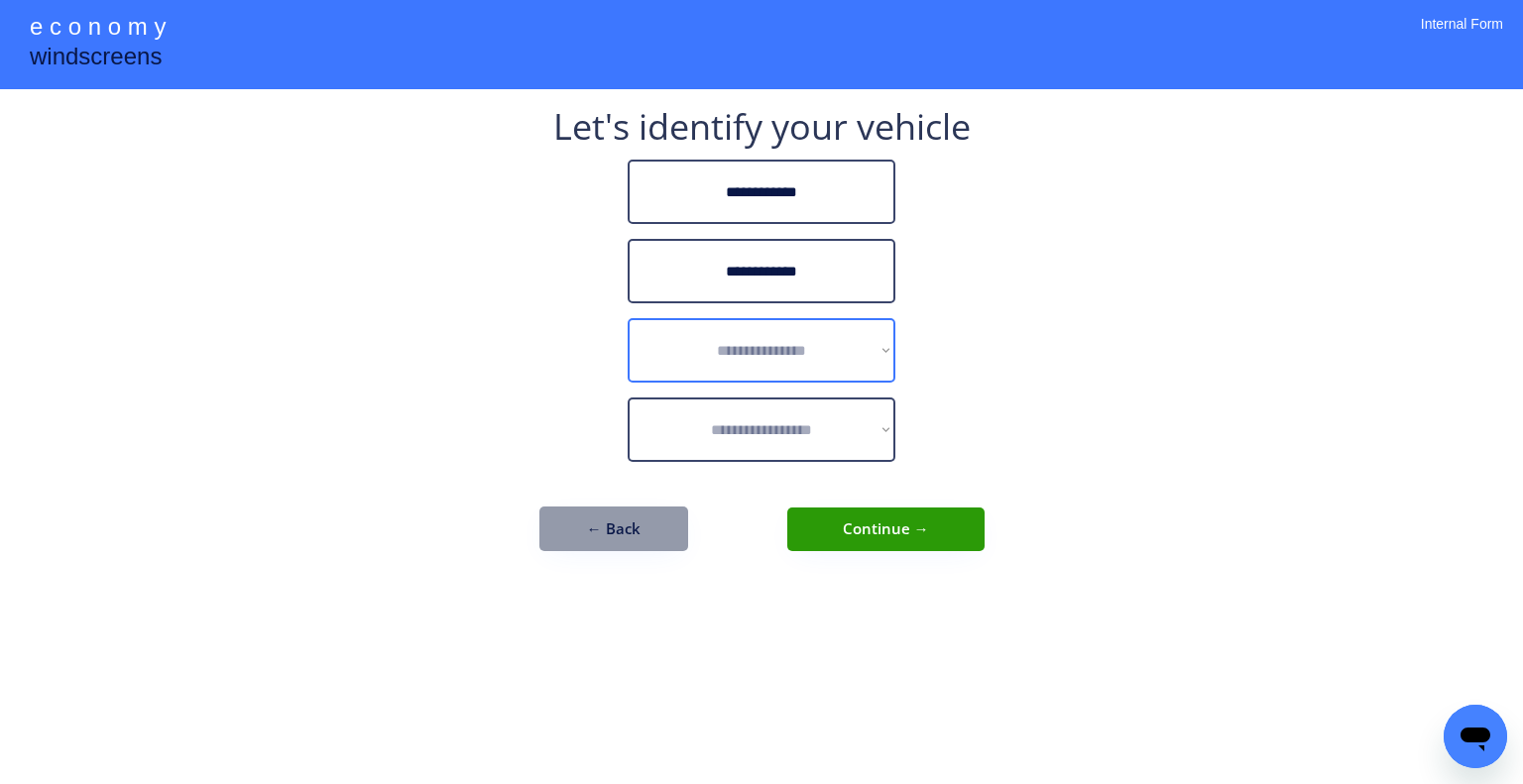 click on "**********" at bounding box center [762, 350] 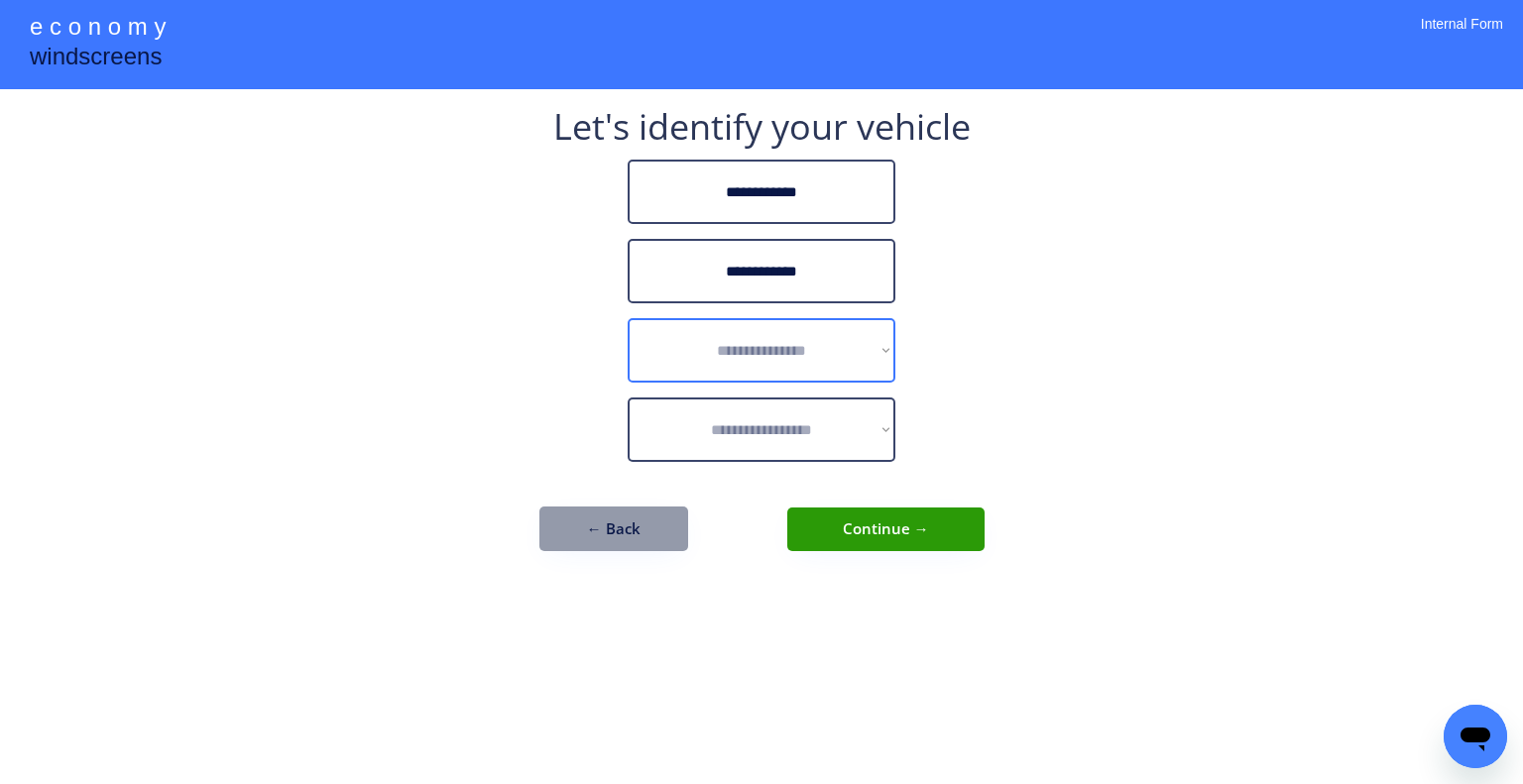 select on "******" 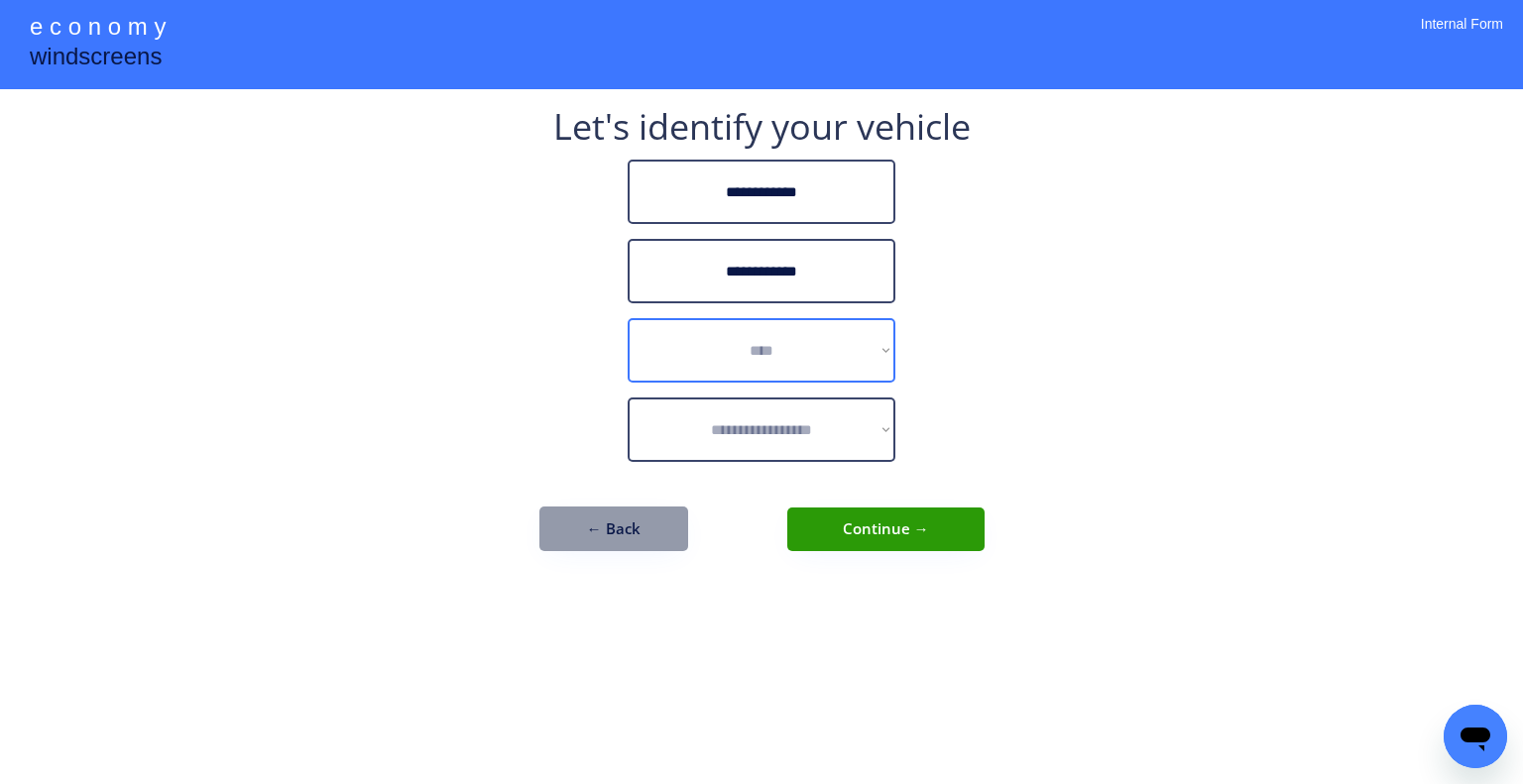 click on "**********" at bounding box center [762, 350] 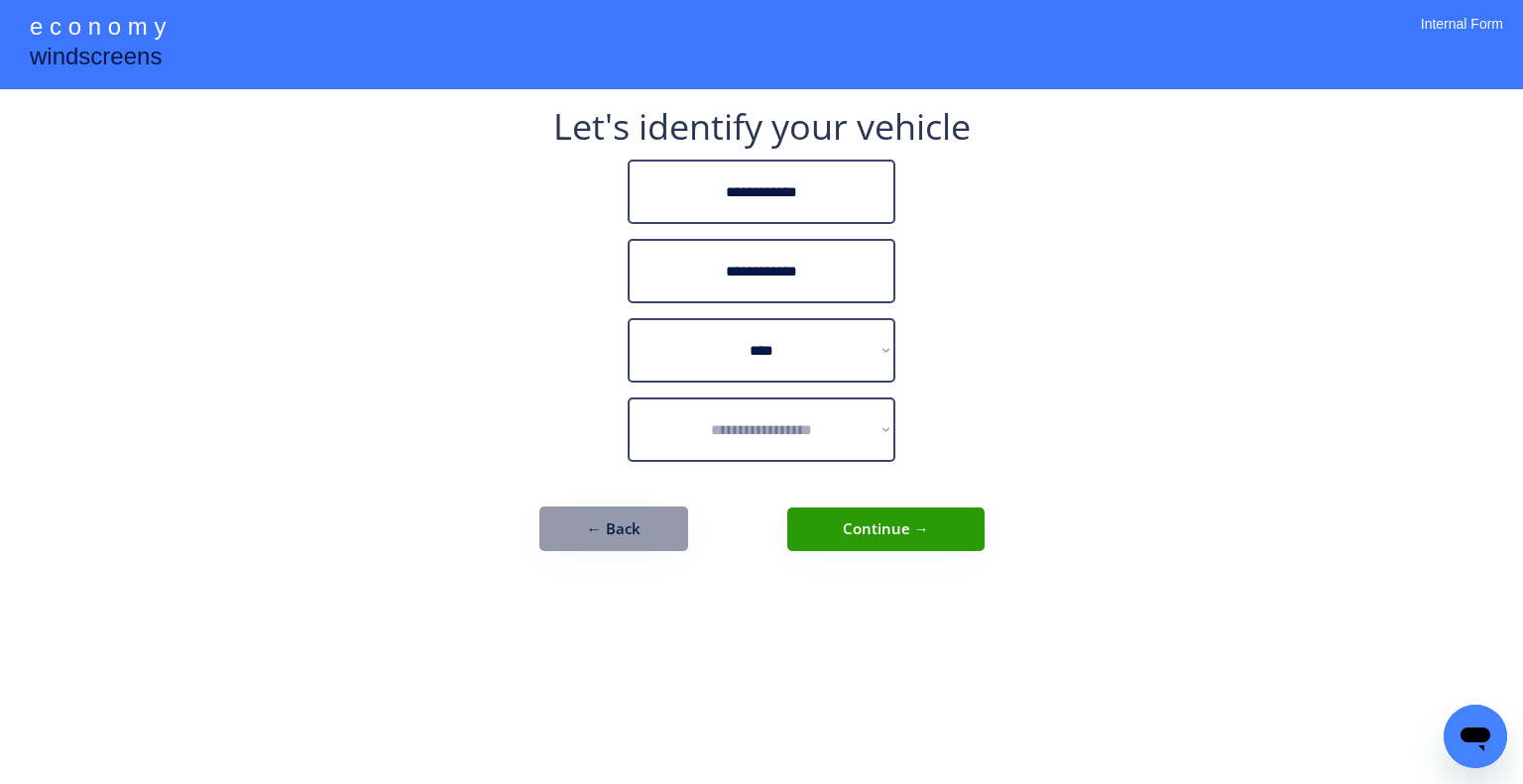select on "**********" 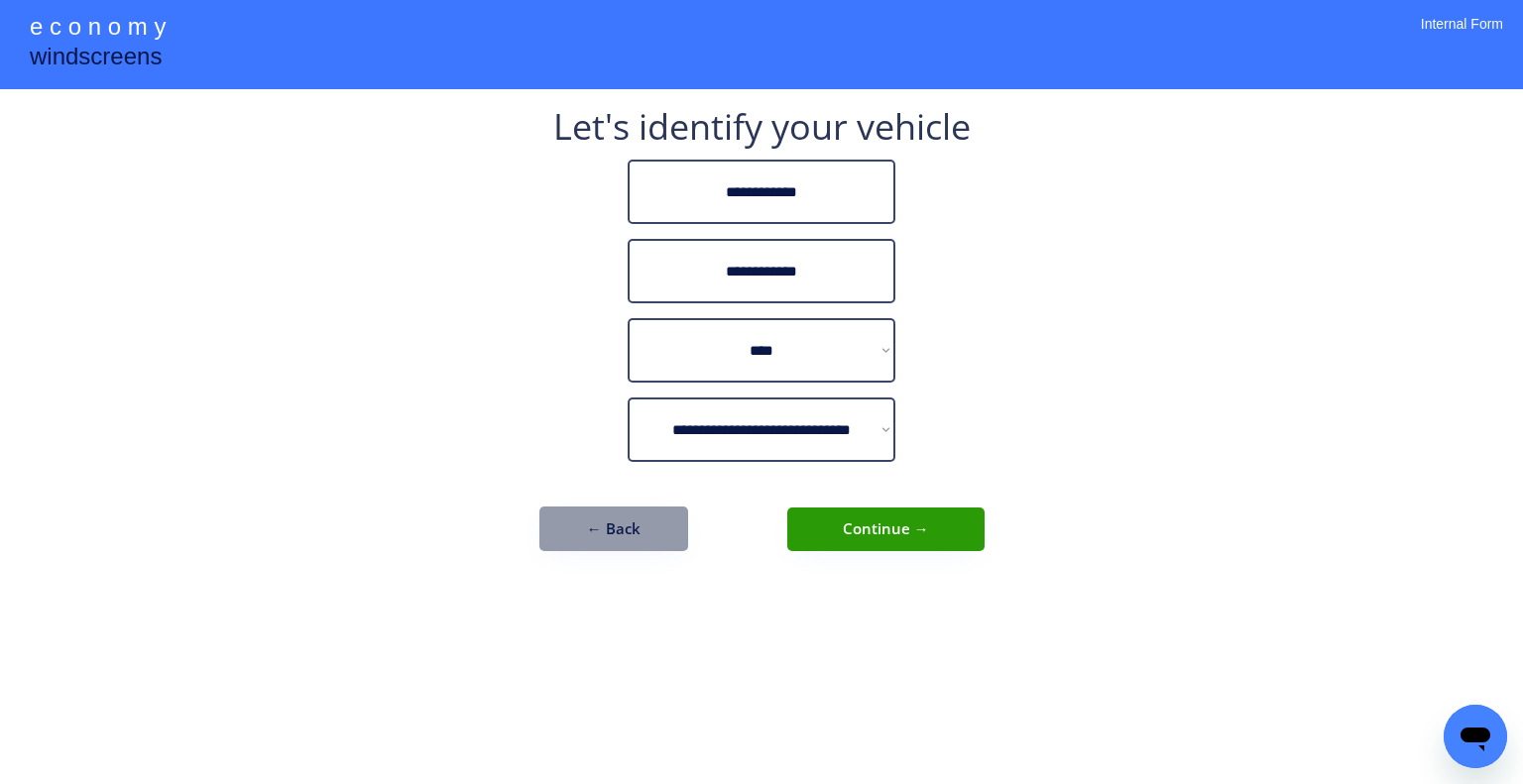 click on "**********" at bounding box center (762, 340) 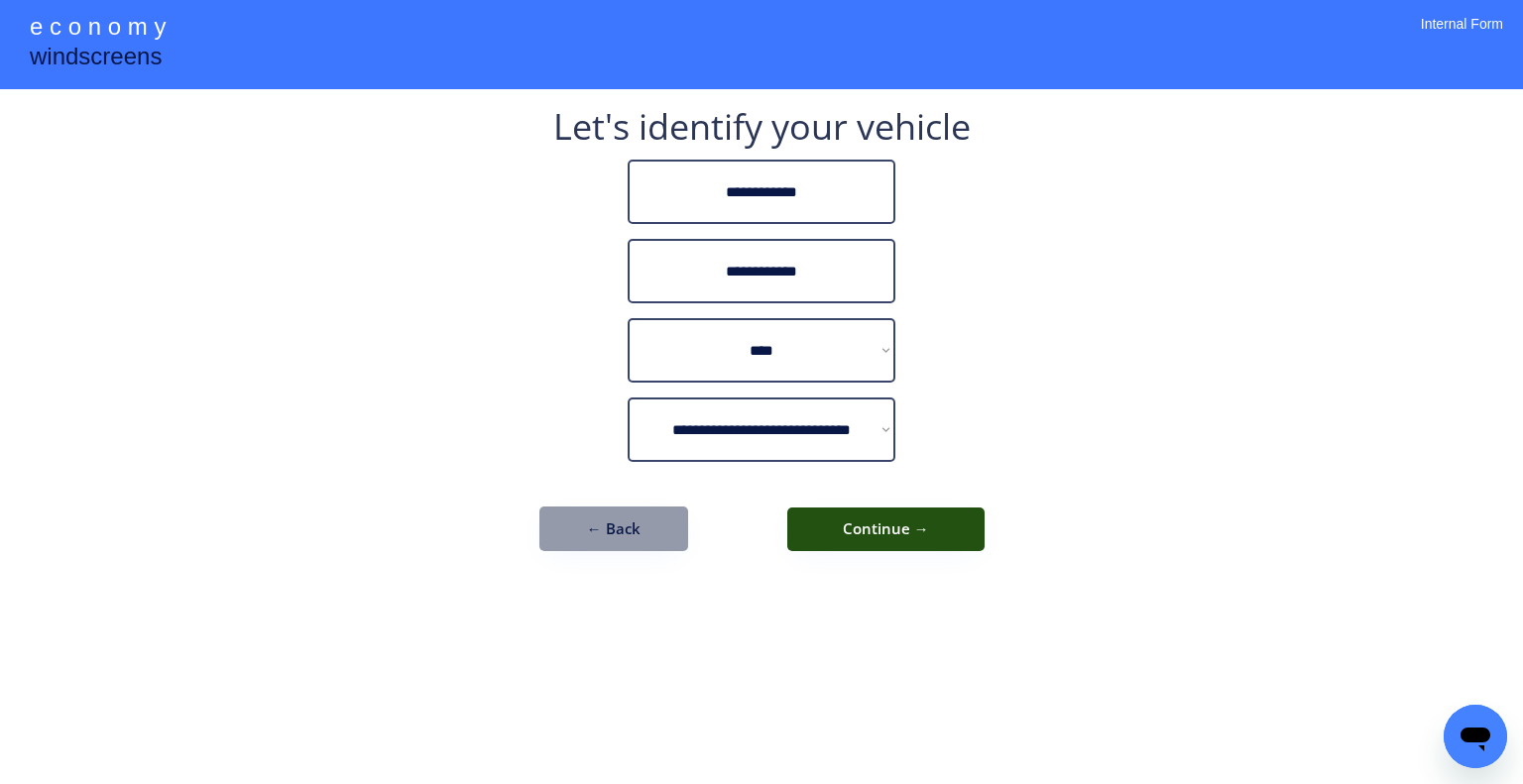 click on "Continue    →" at bounding box center (885, 529) 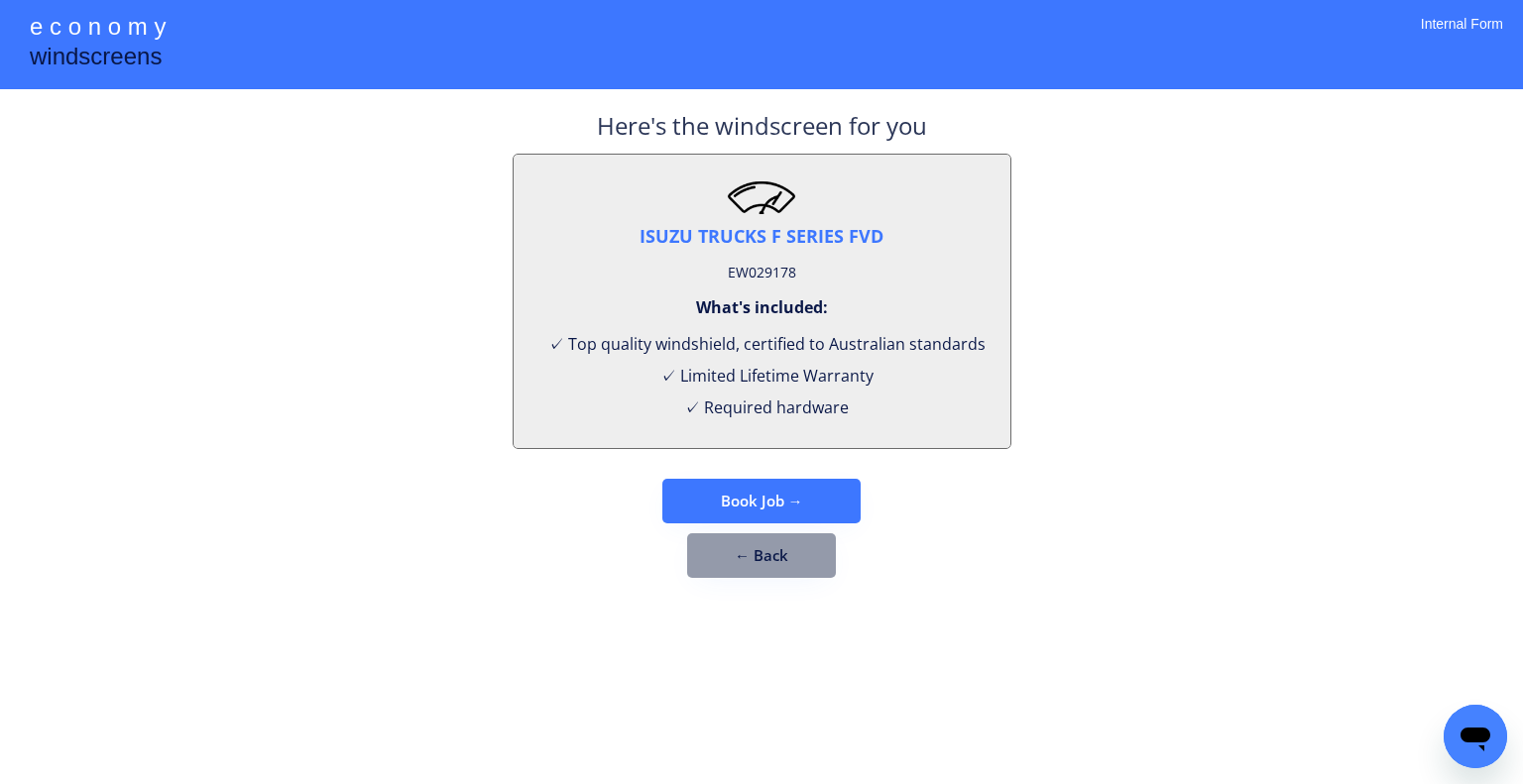click on "EW029178" at bounding box center [762, 273] 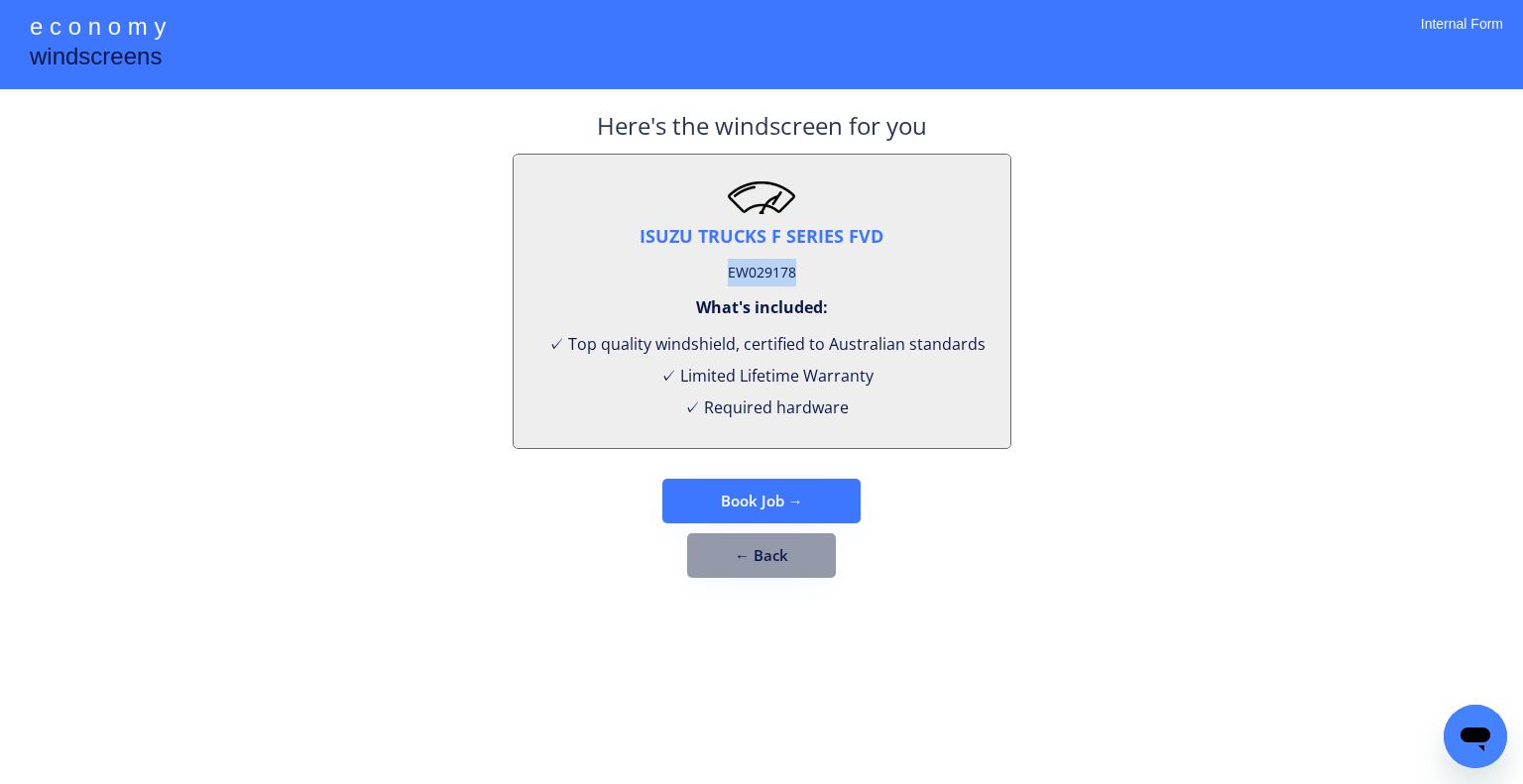 click on "EW029178" at bounding box center [762, 273] 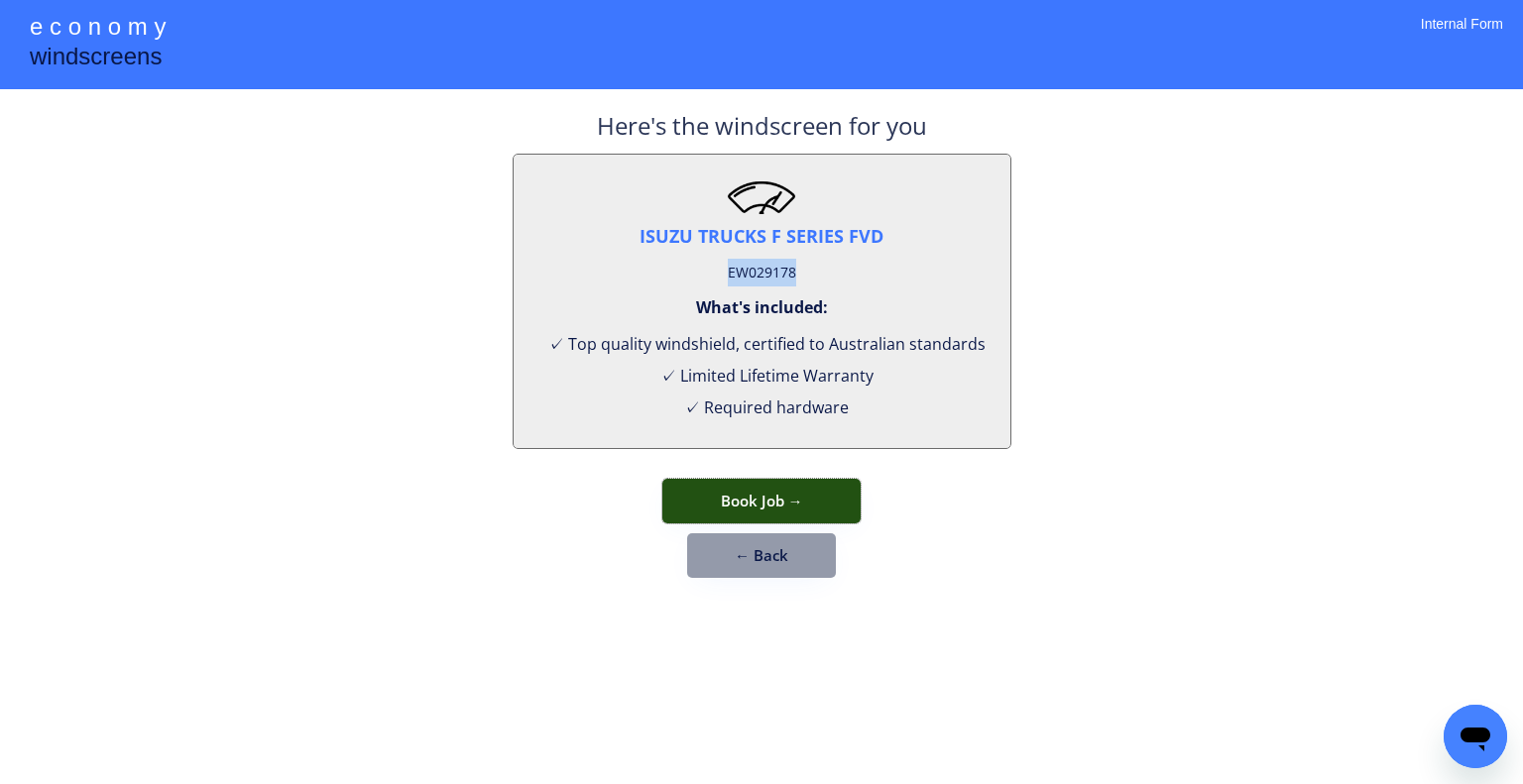 click on "Book Job    →" at bounding box center [762, 501] 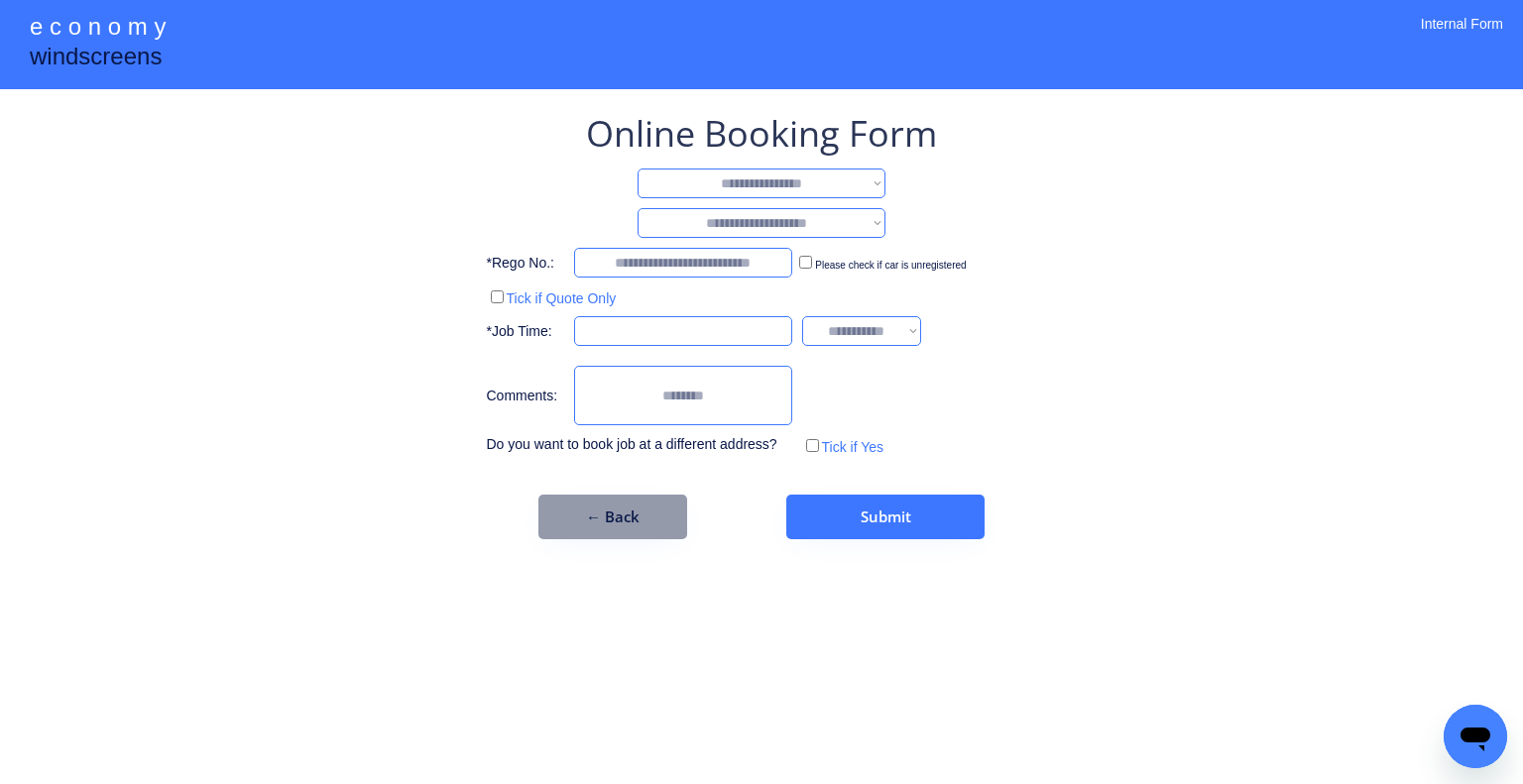 drag, startPoint x: 1097, startPoint y: 255, endPoint x: 779, endPoint y: 139, distance: 338.49668 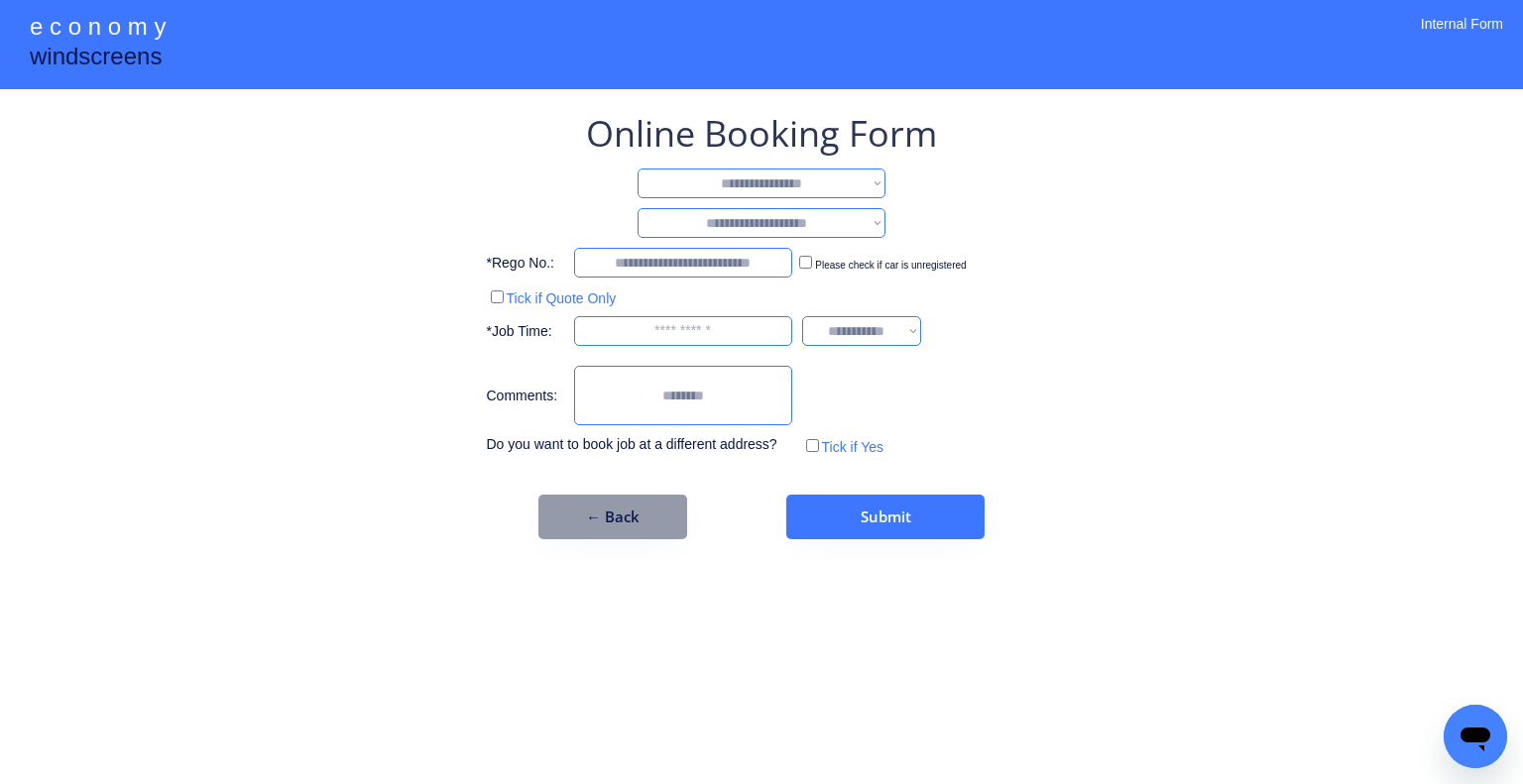 click on "**********" at bounding box center (762, 183) 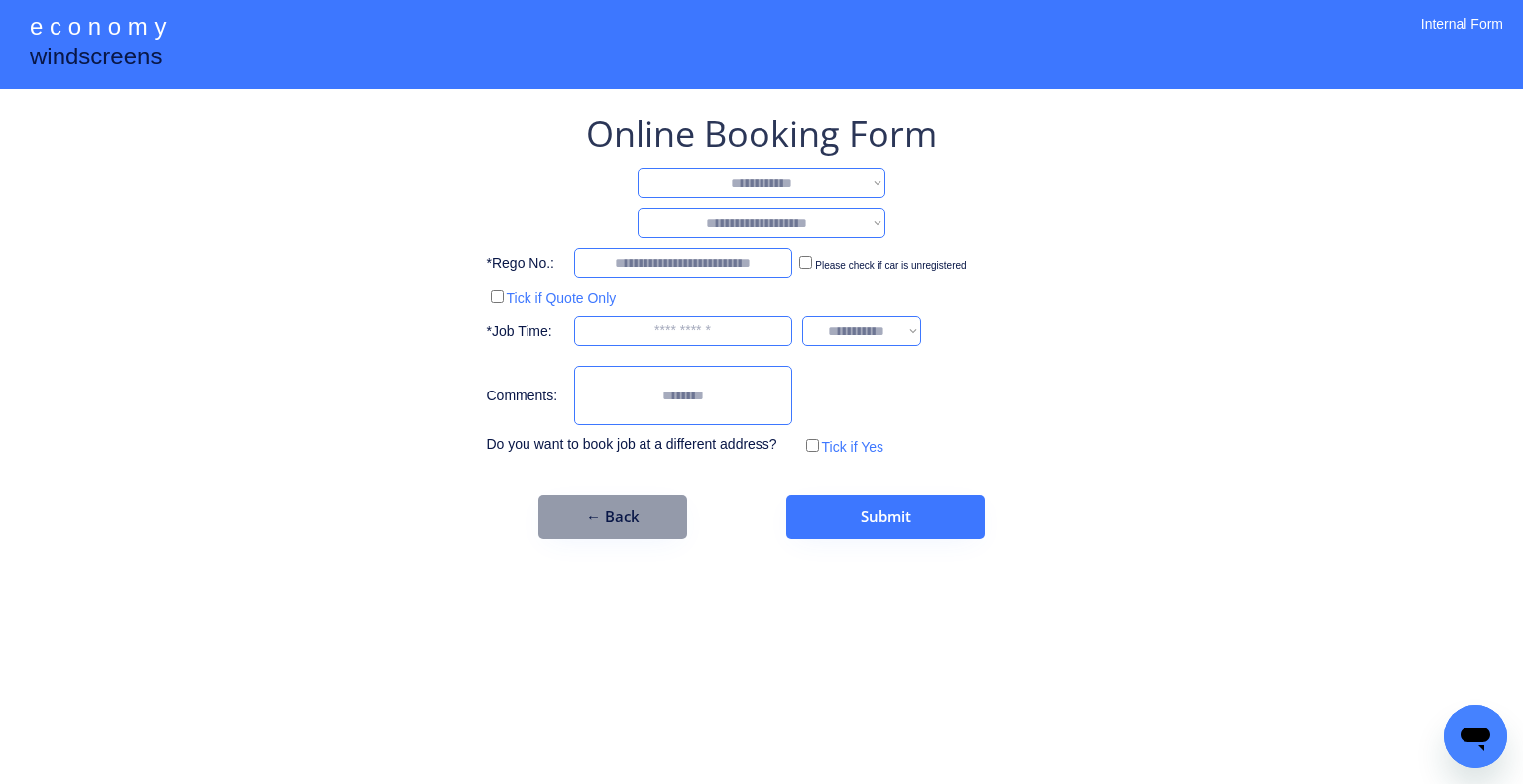click on "**********" at bounding box center (762, 183) 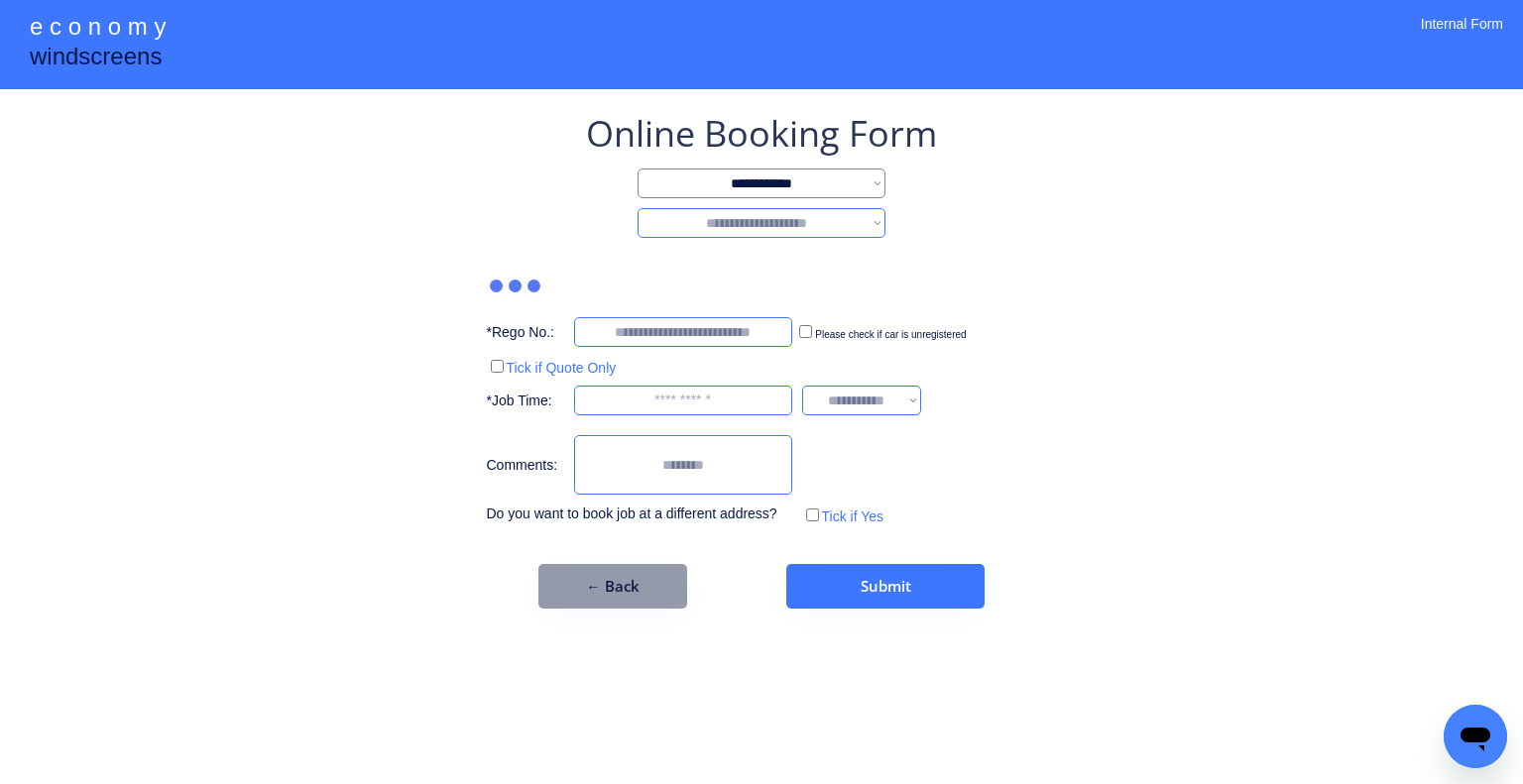 click on "**********" at bounding box center (762, 359) 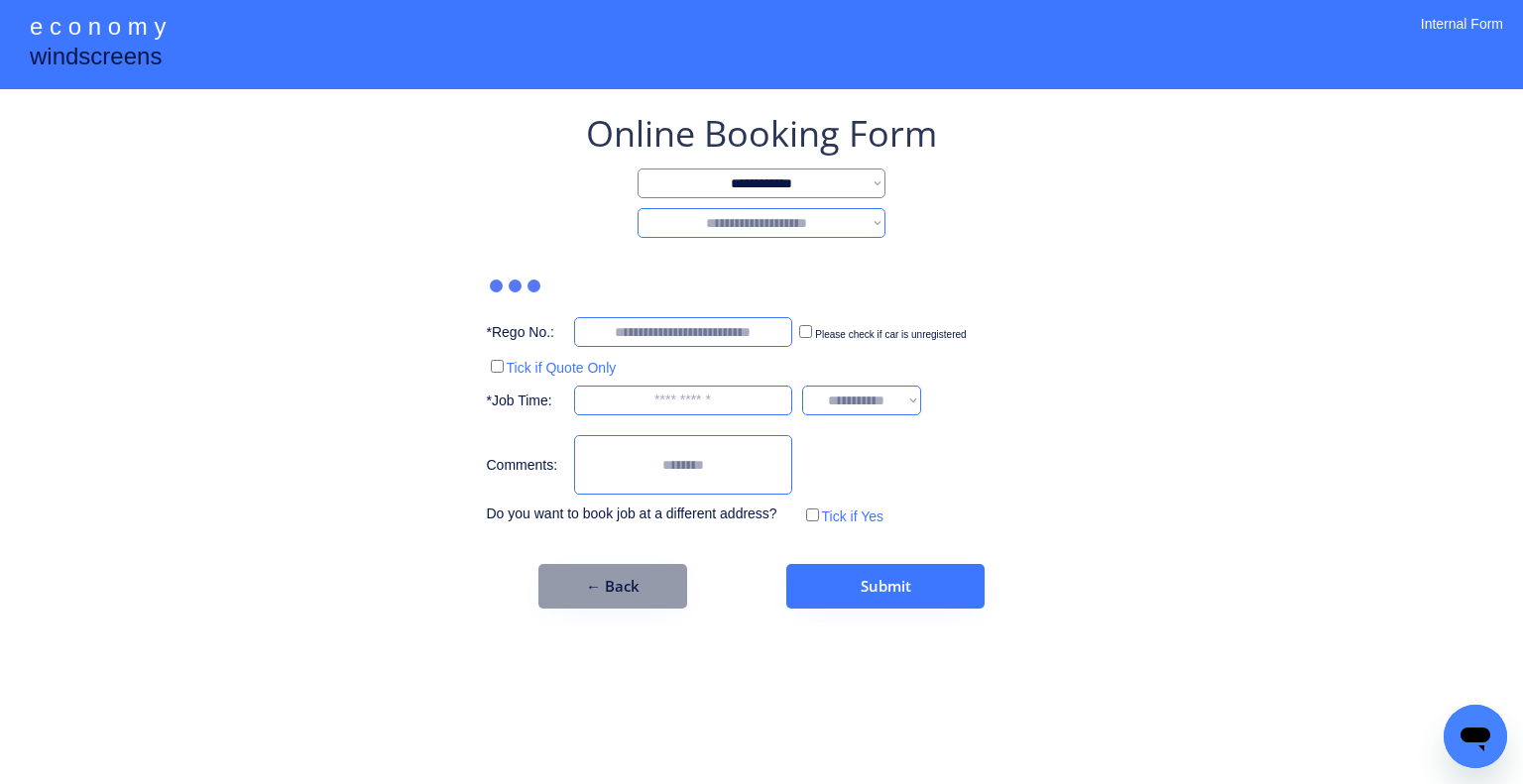 click on "**********" at bounding box center [762, 223] 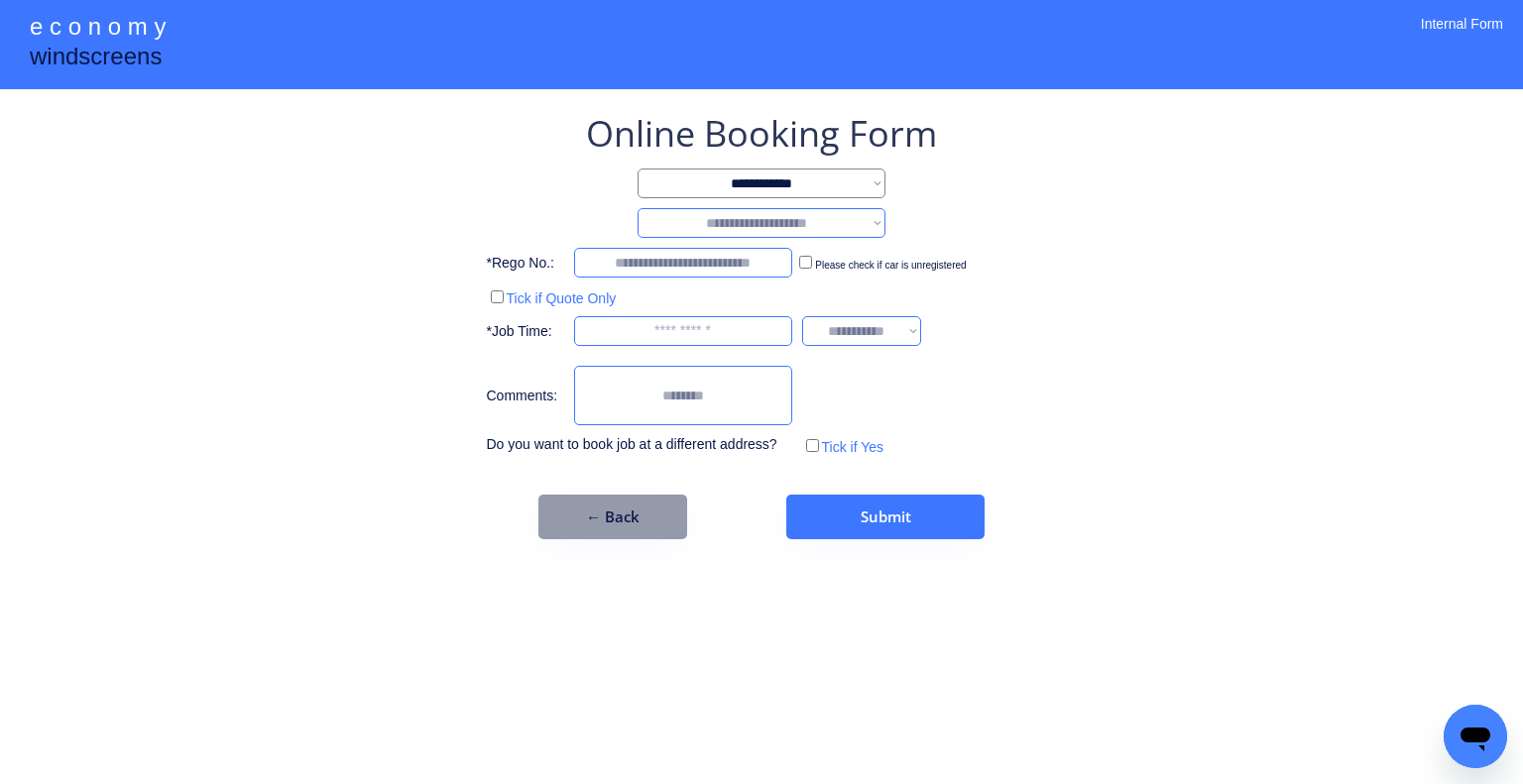 select on "*******" 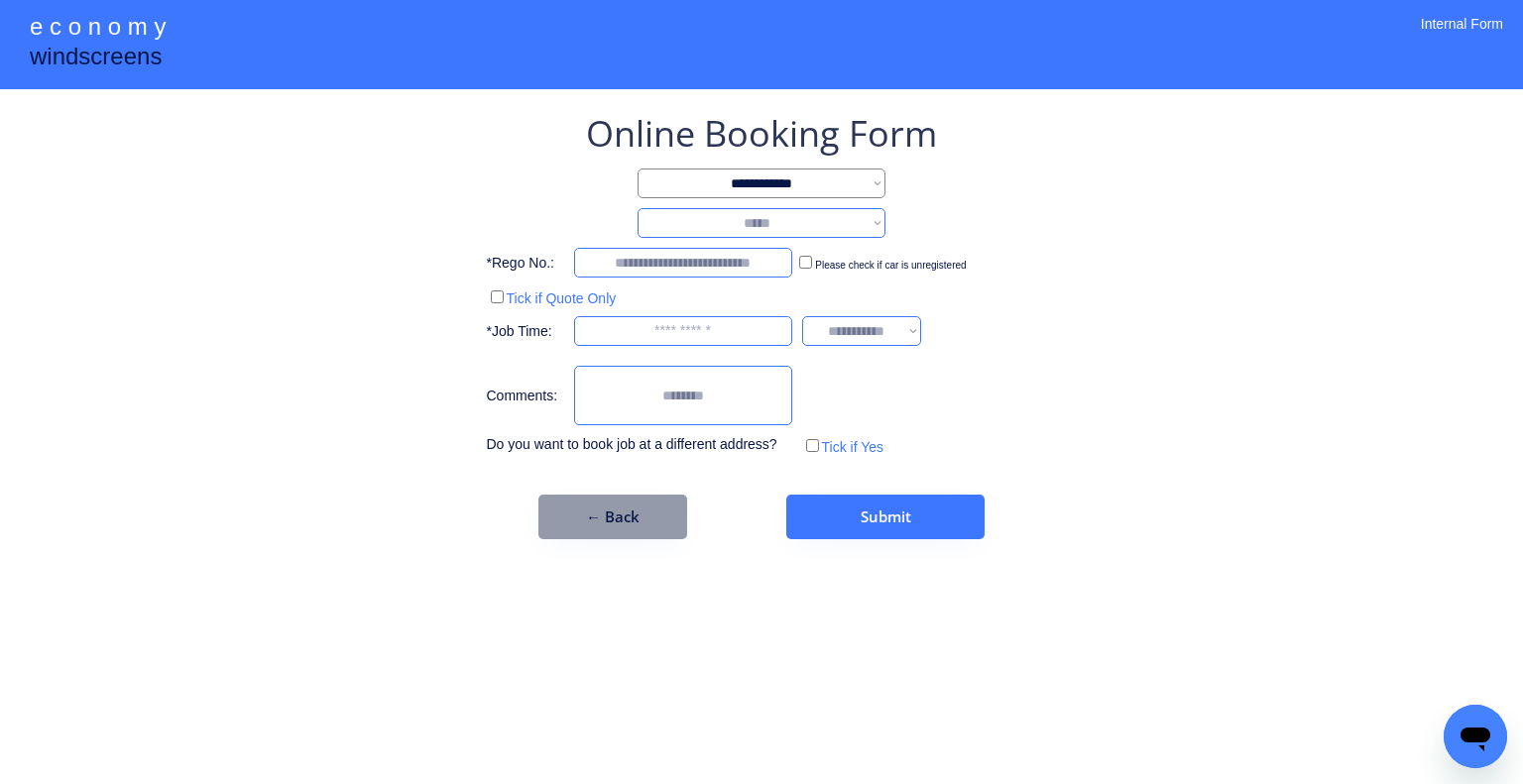 click on "**********" at bounding box center (762, 223) 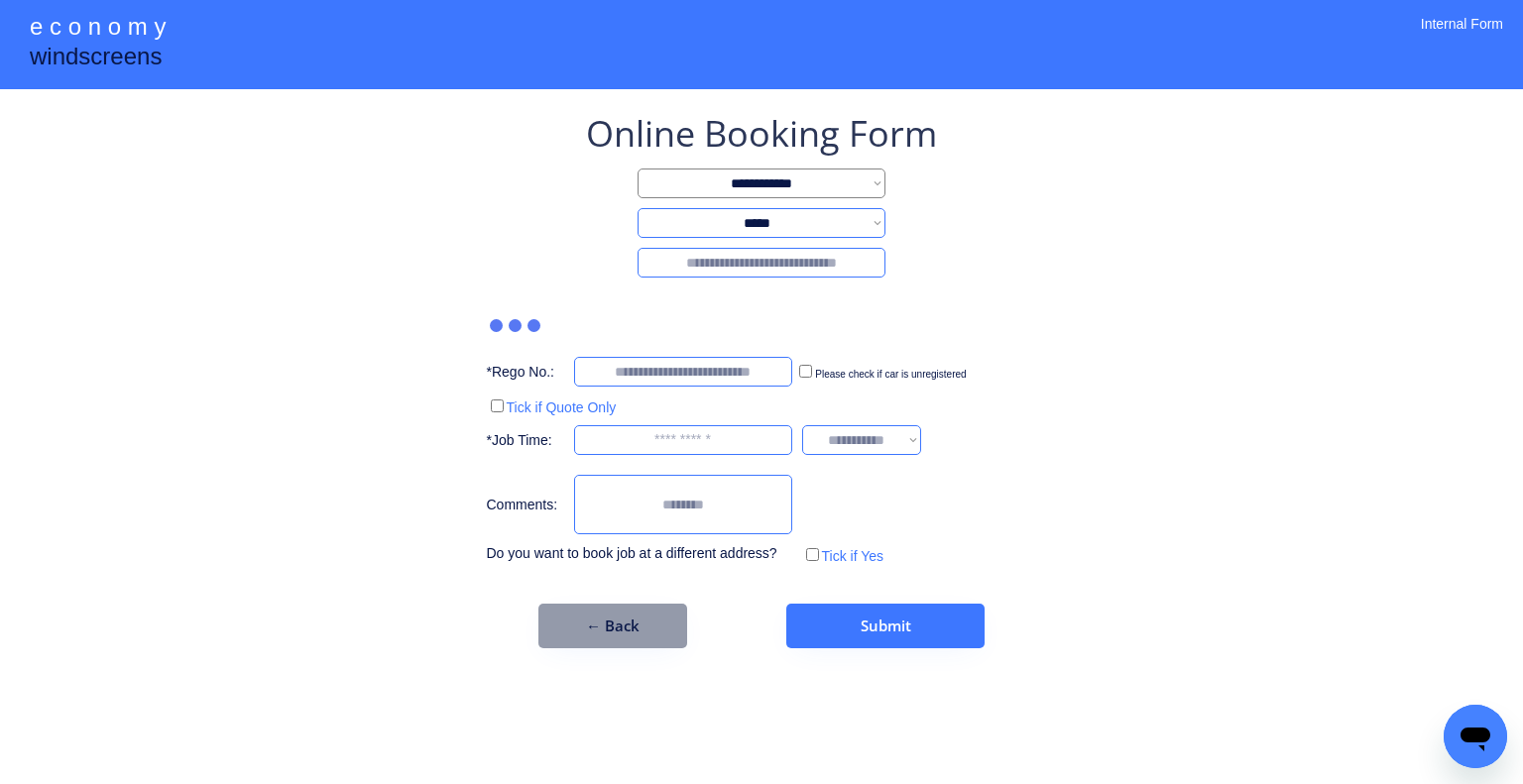 click at bounding box center (762, 263) 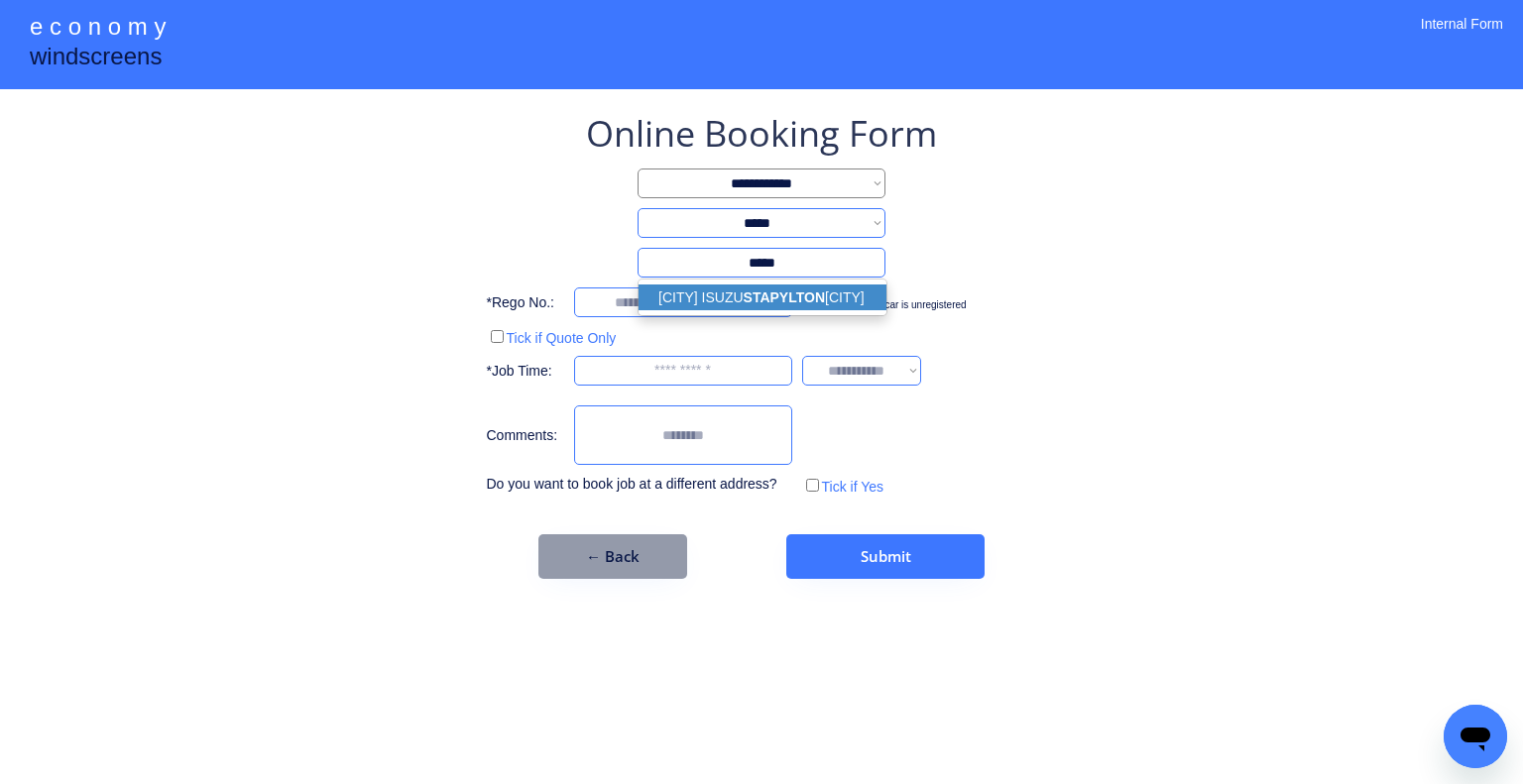 click on "[CITY] ISUZU  STAPYLTON" at bounding box center (762, 297) 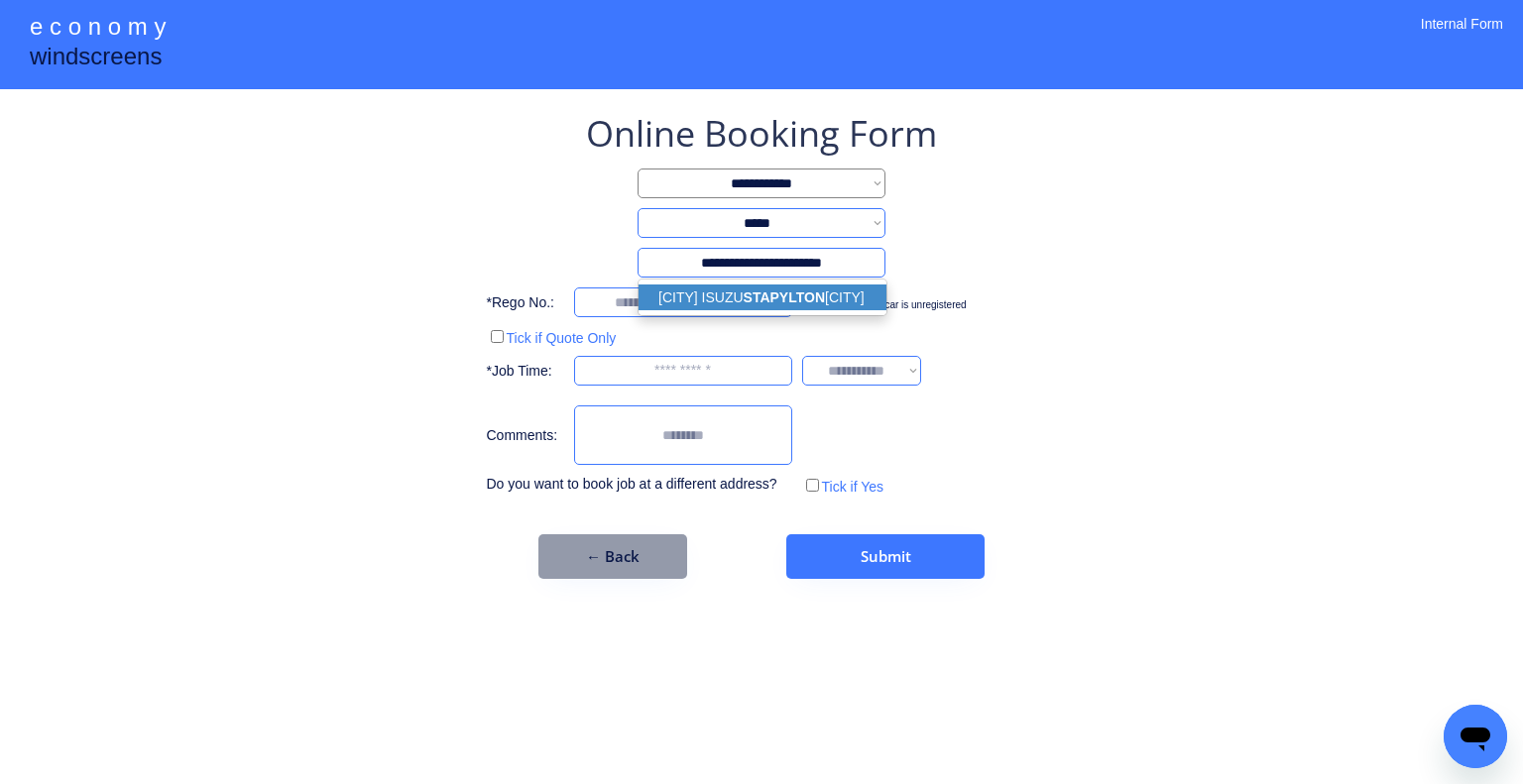 select on "*********" 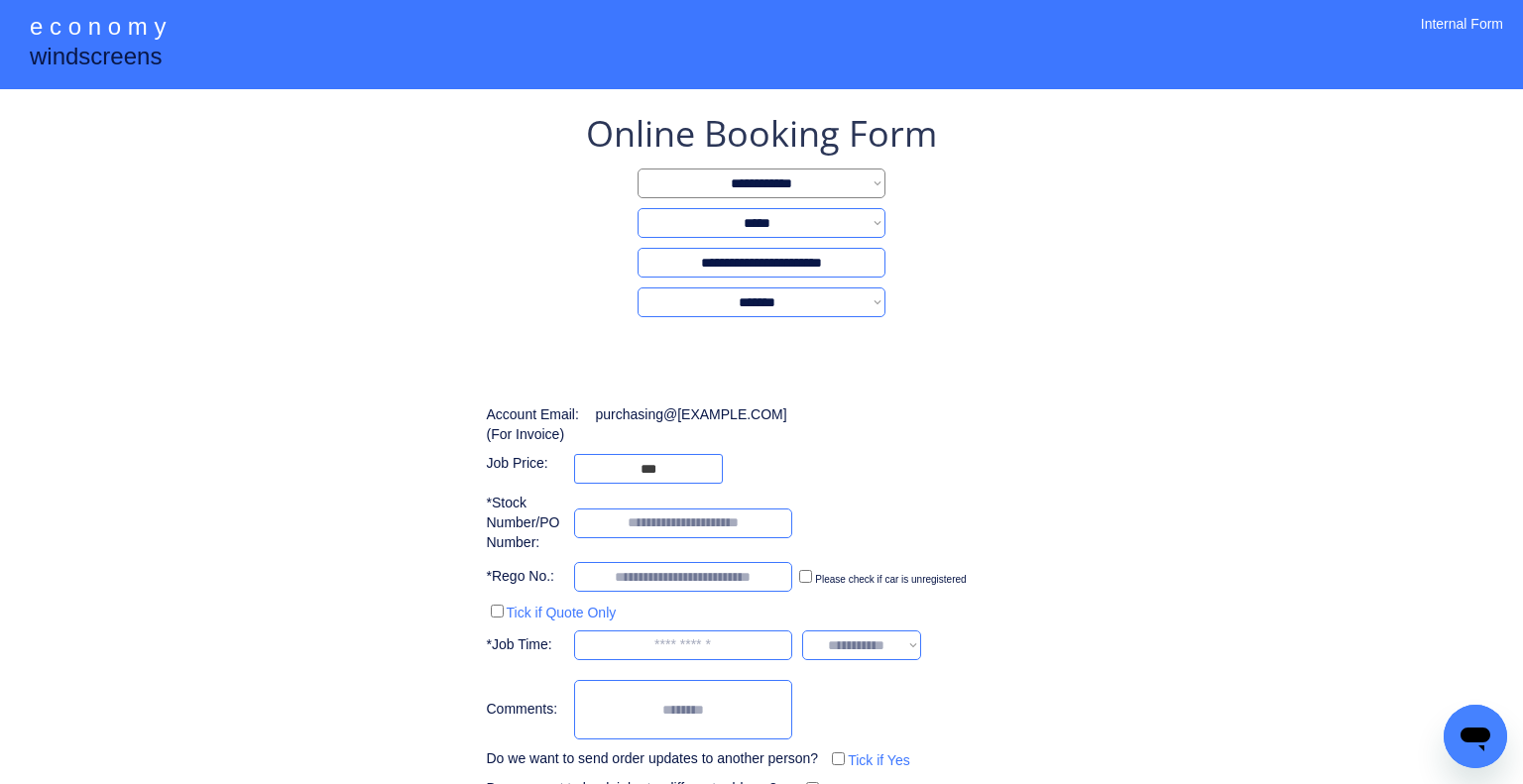 type on "**********" 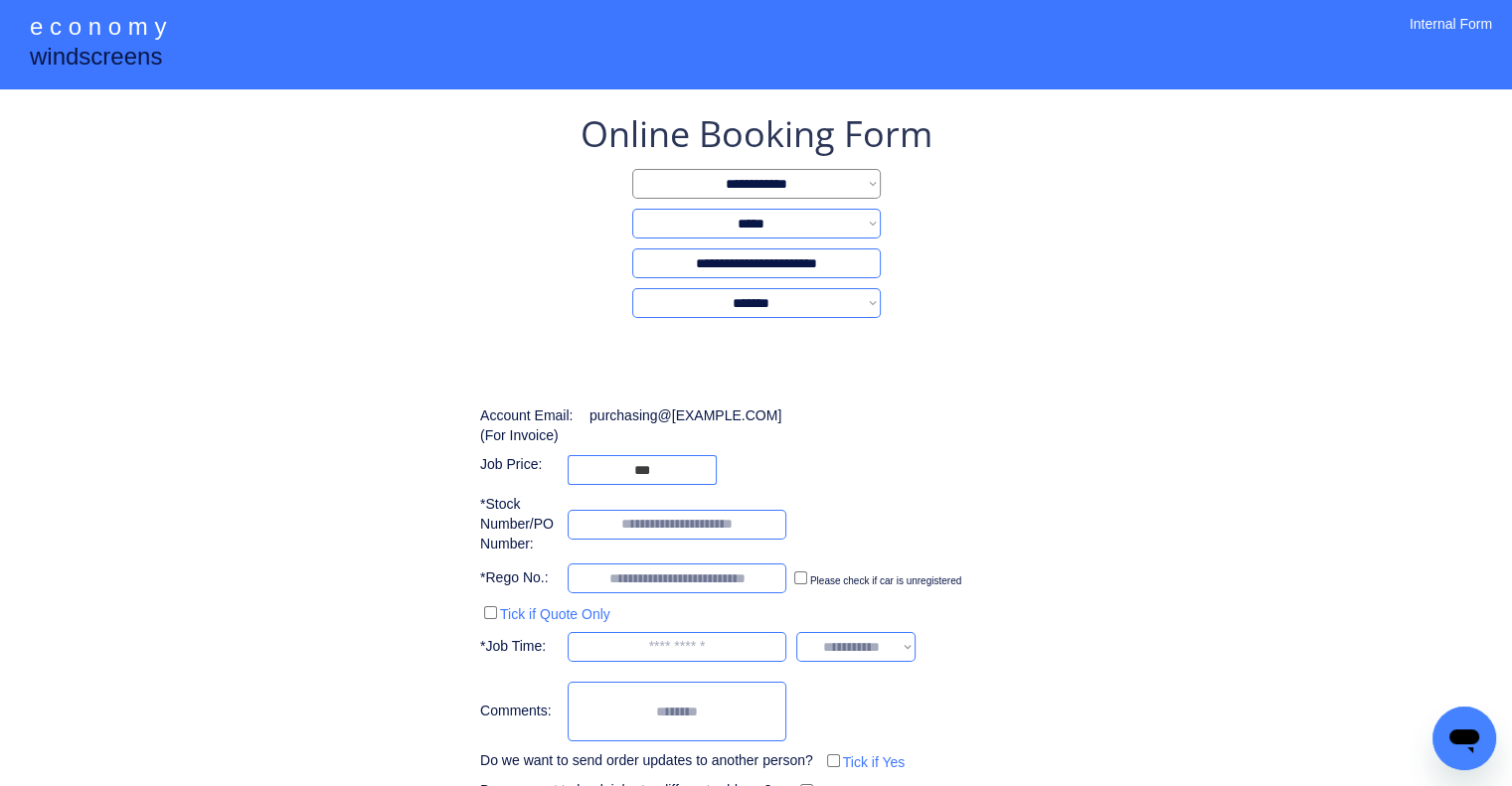 click on "**********" at bounding box center (756, 457) 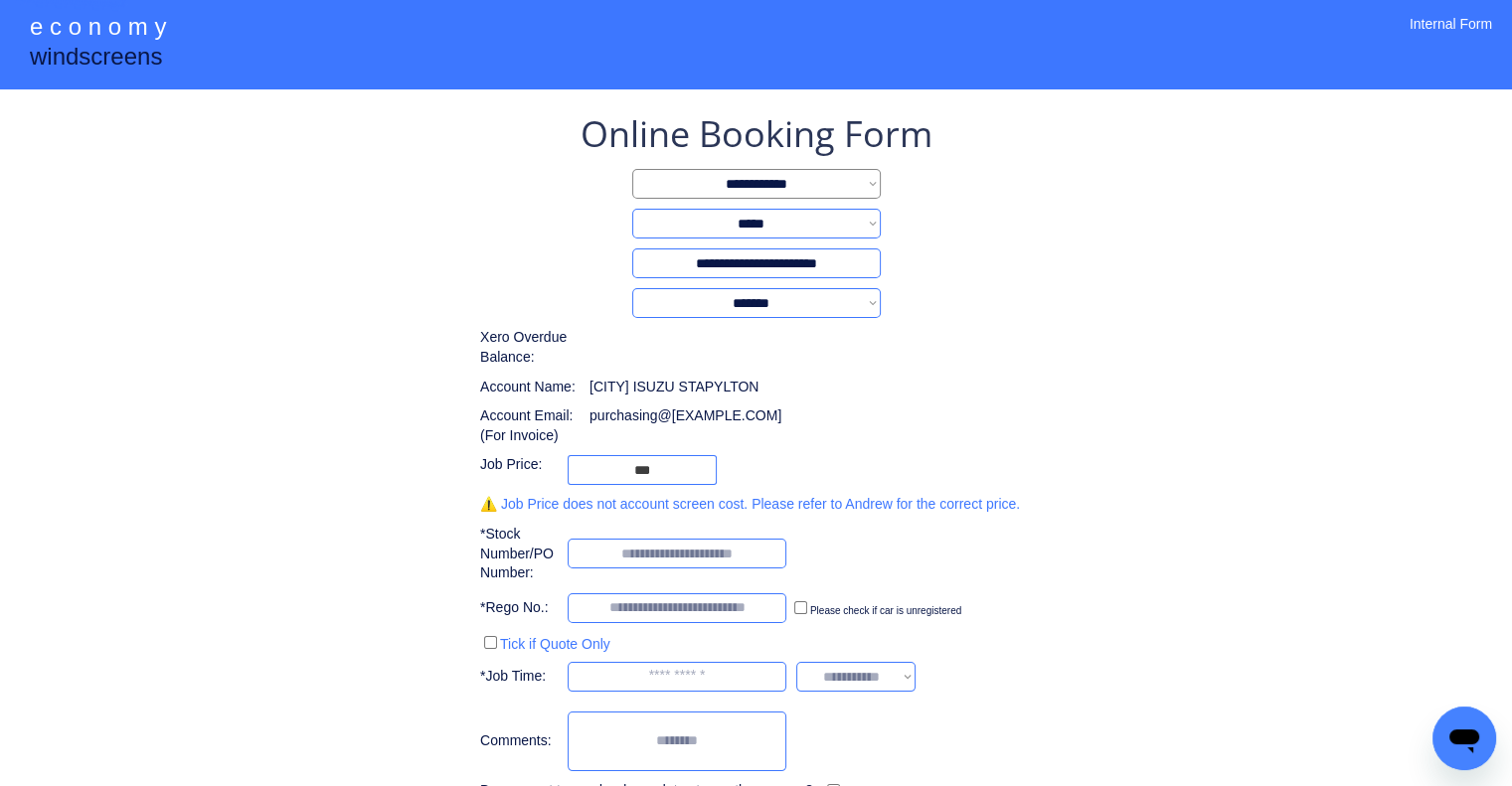 click on "**********" at bounding box center (756, 472) 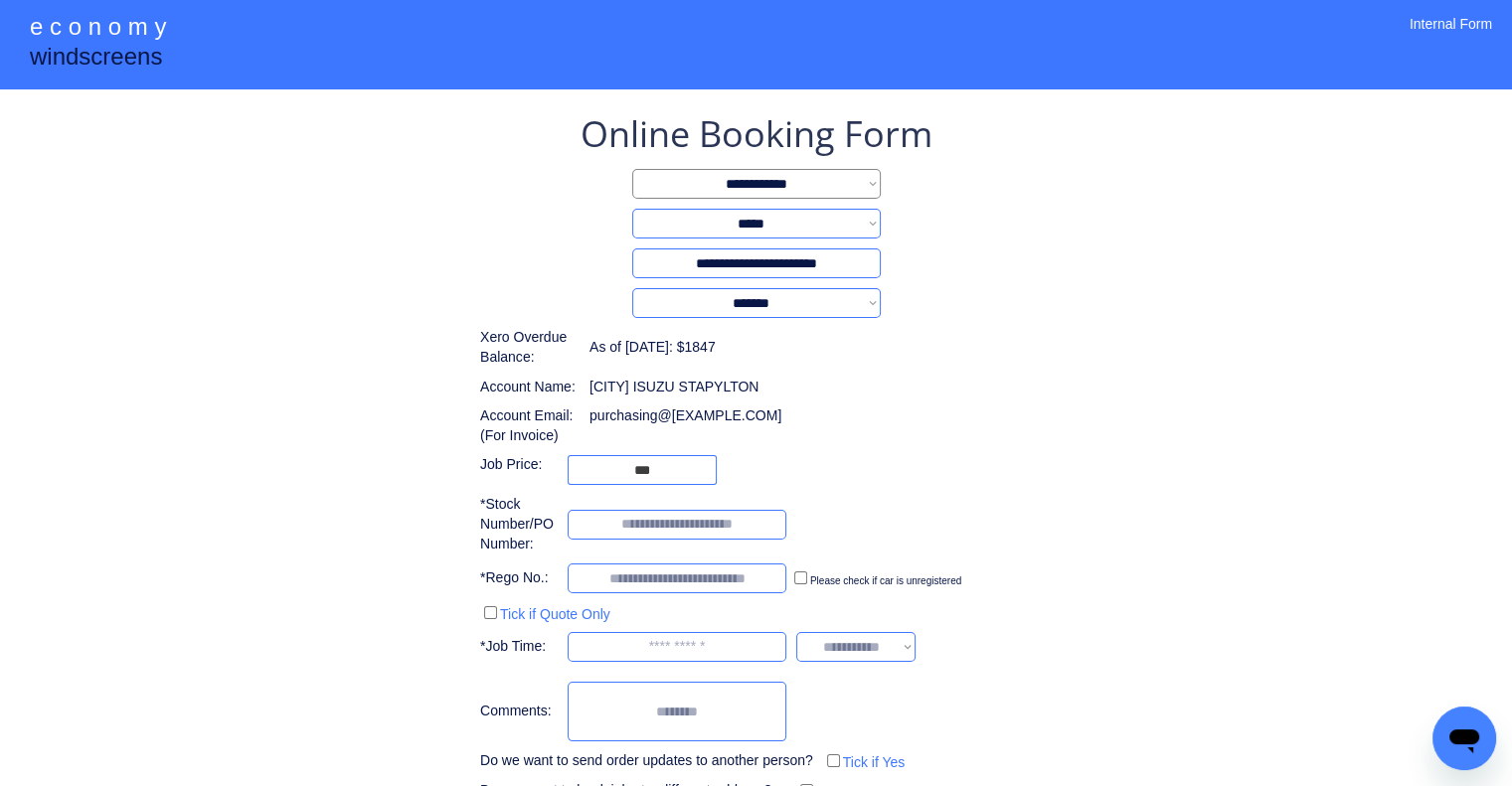 click at bounding box center (677, 578) 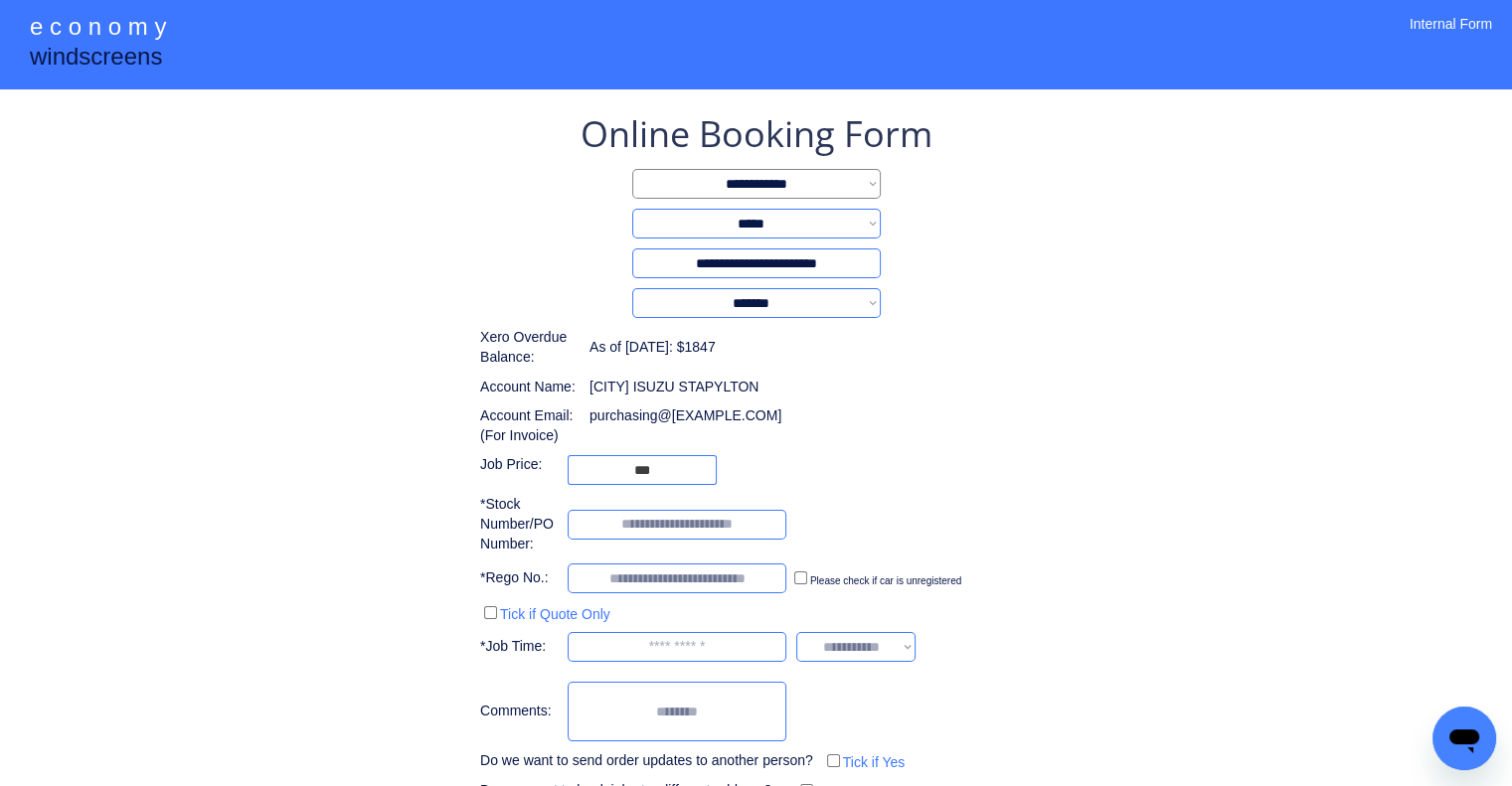 drag, startPoint x: 1078, startPoint y: 512, endPoint x: 1039, endPoint y: 472, distance: 55.86591 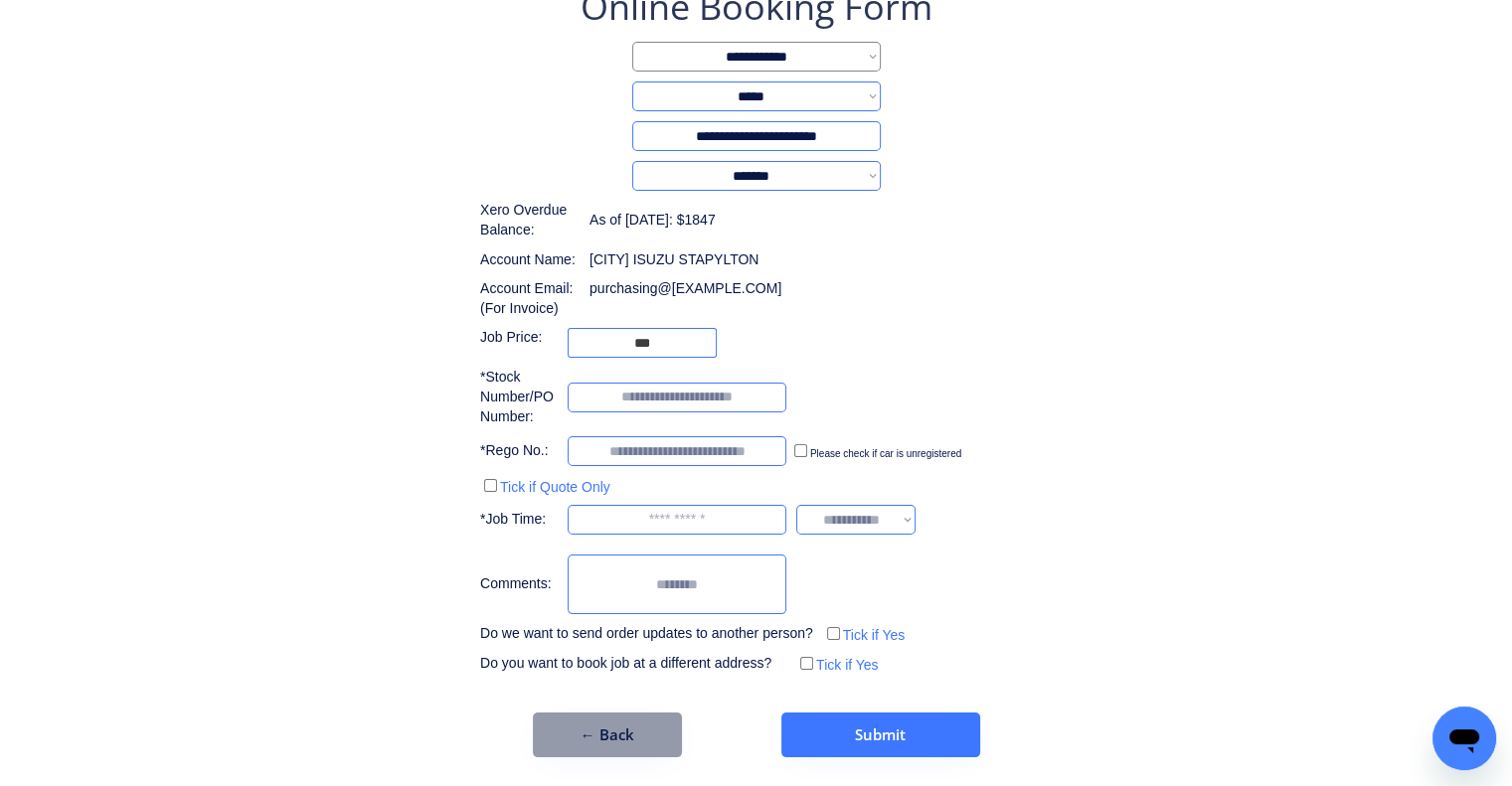 scroll, scrollTop: 128, scrollLeft: 0, axis: vertical 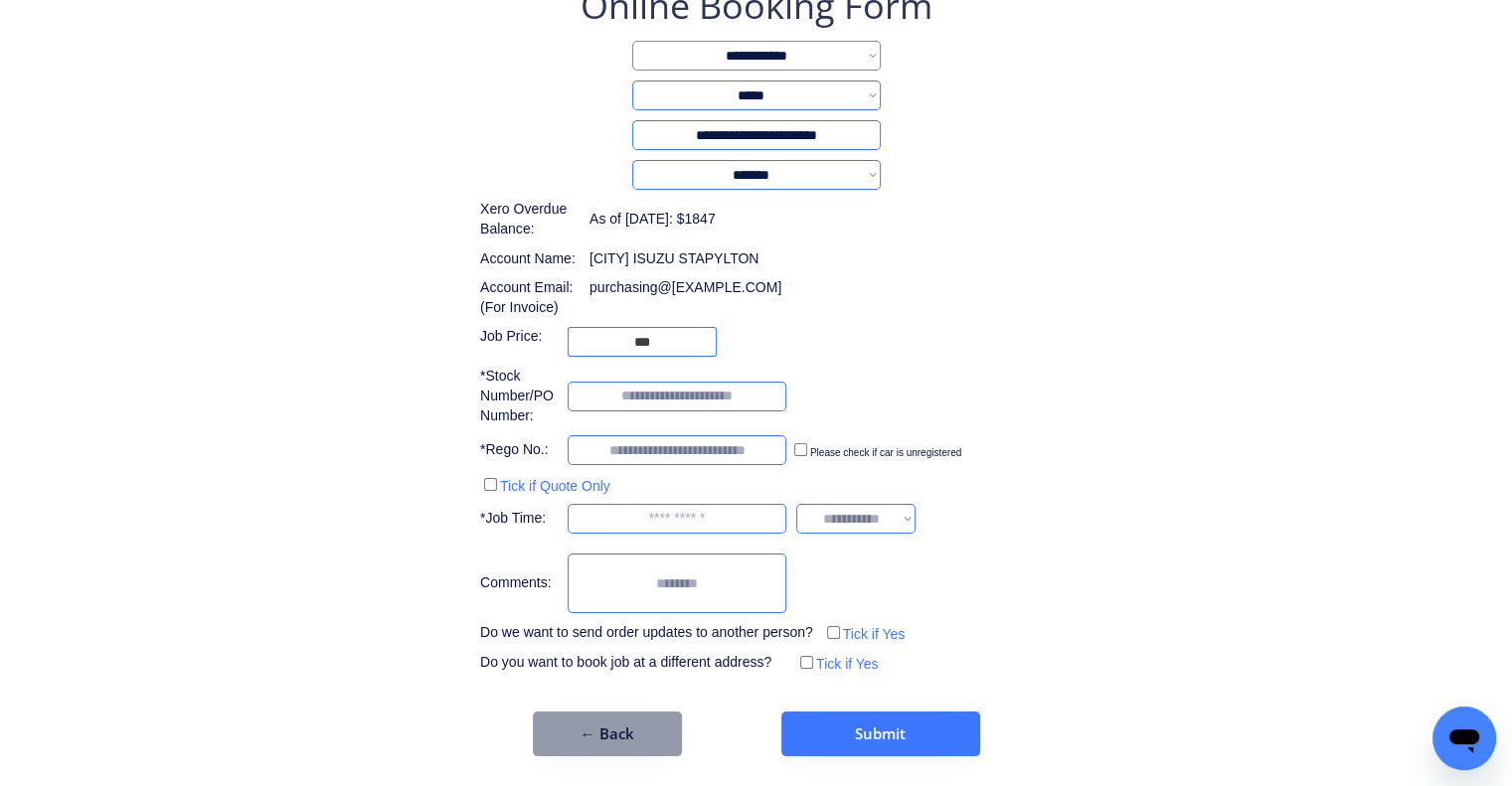 drag, startPoint x: 642, startPoint y: 729, endPoint x: 875, endPoint y: 655, distance: 244.46881 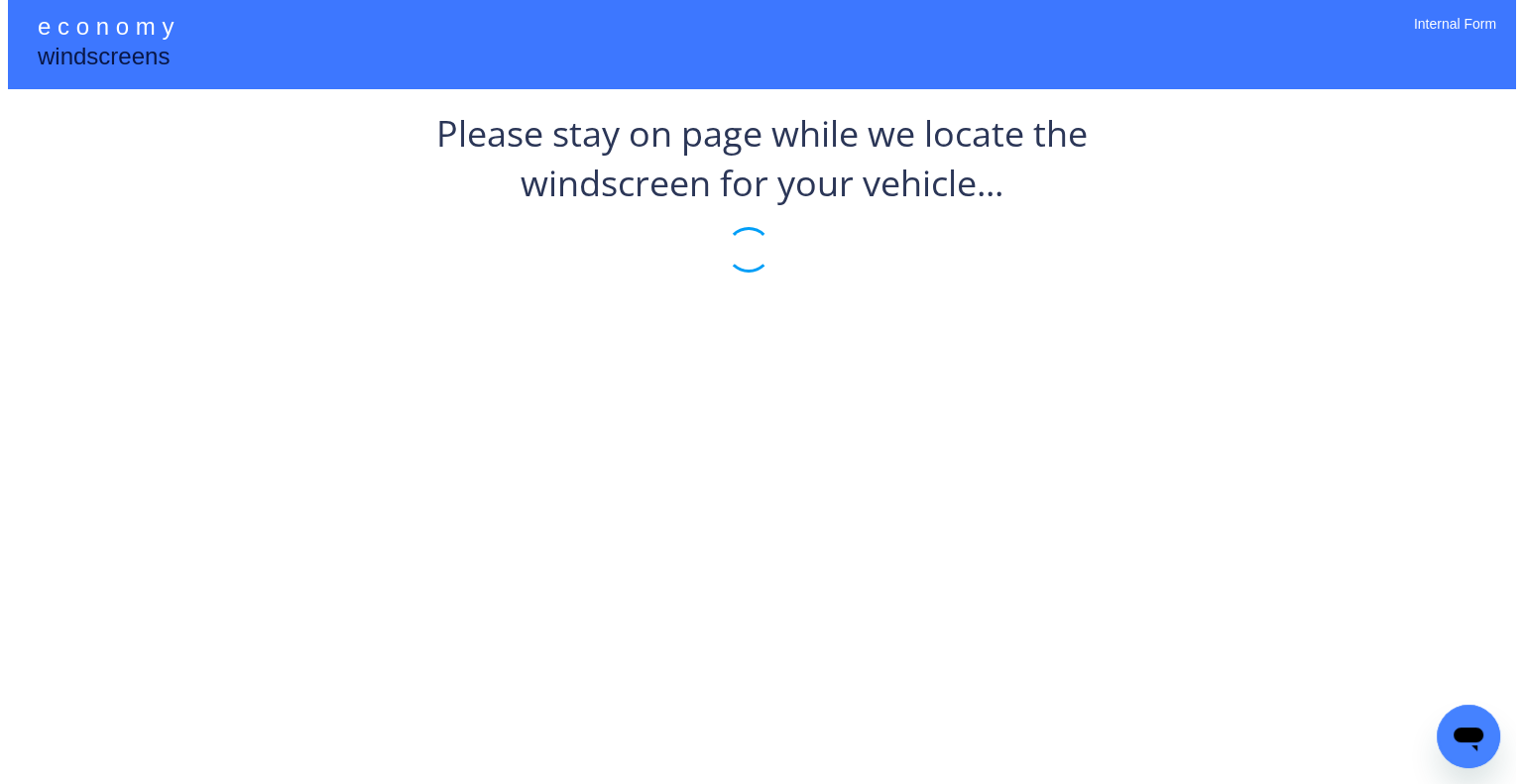 scroll, scrollTop: 0, scrollLeft: 0, axis: both 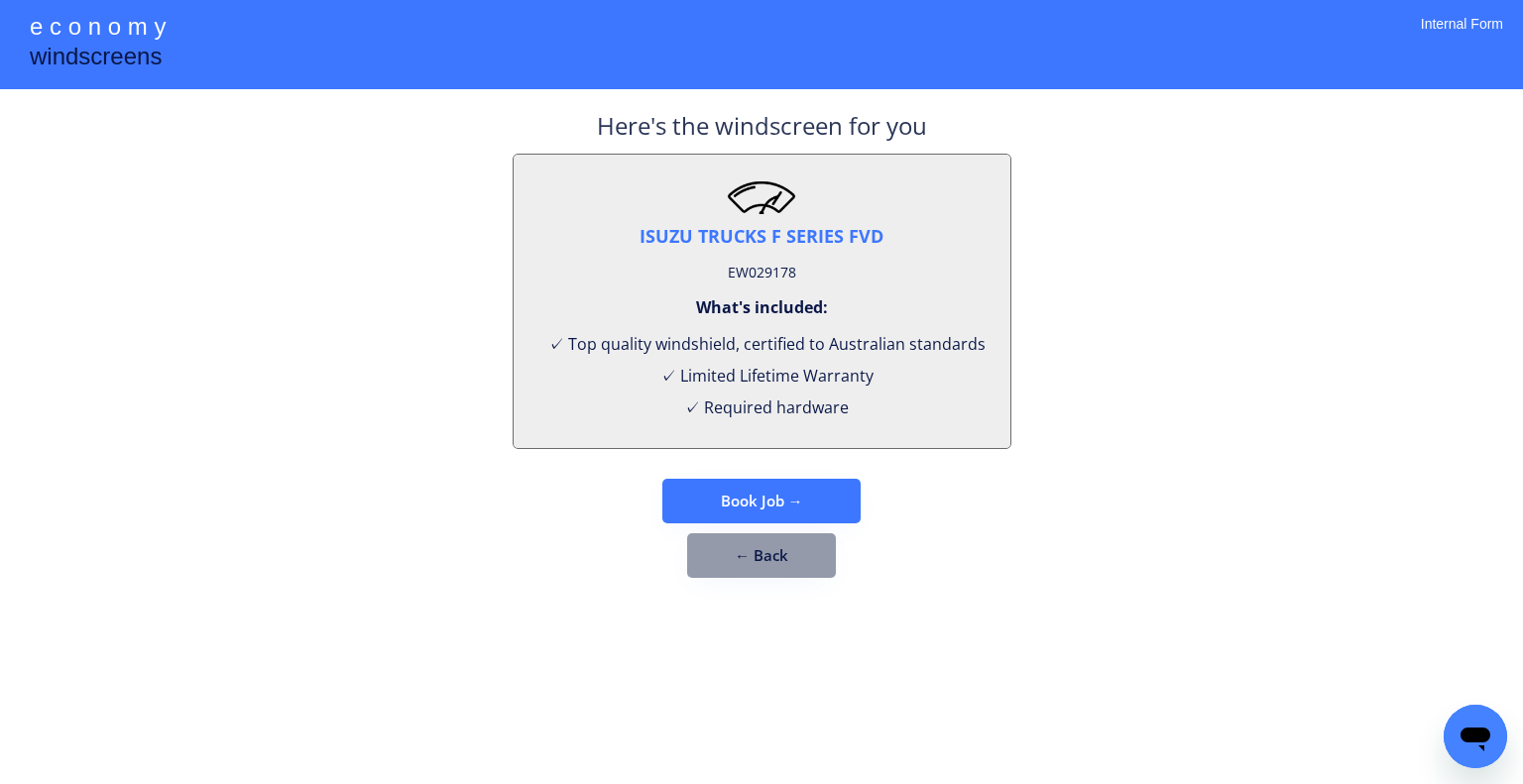 click on "←   Back" at bounding box center [762, 555] 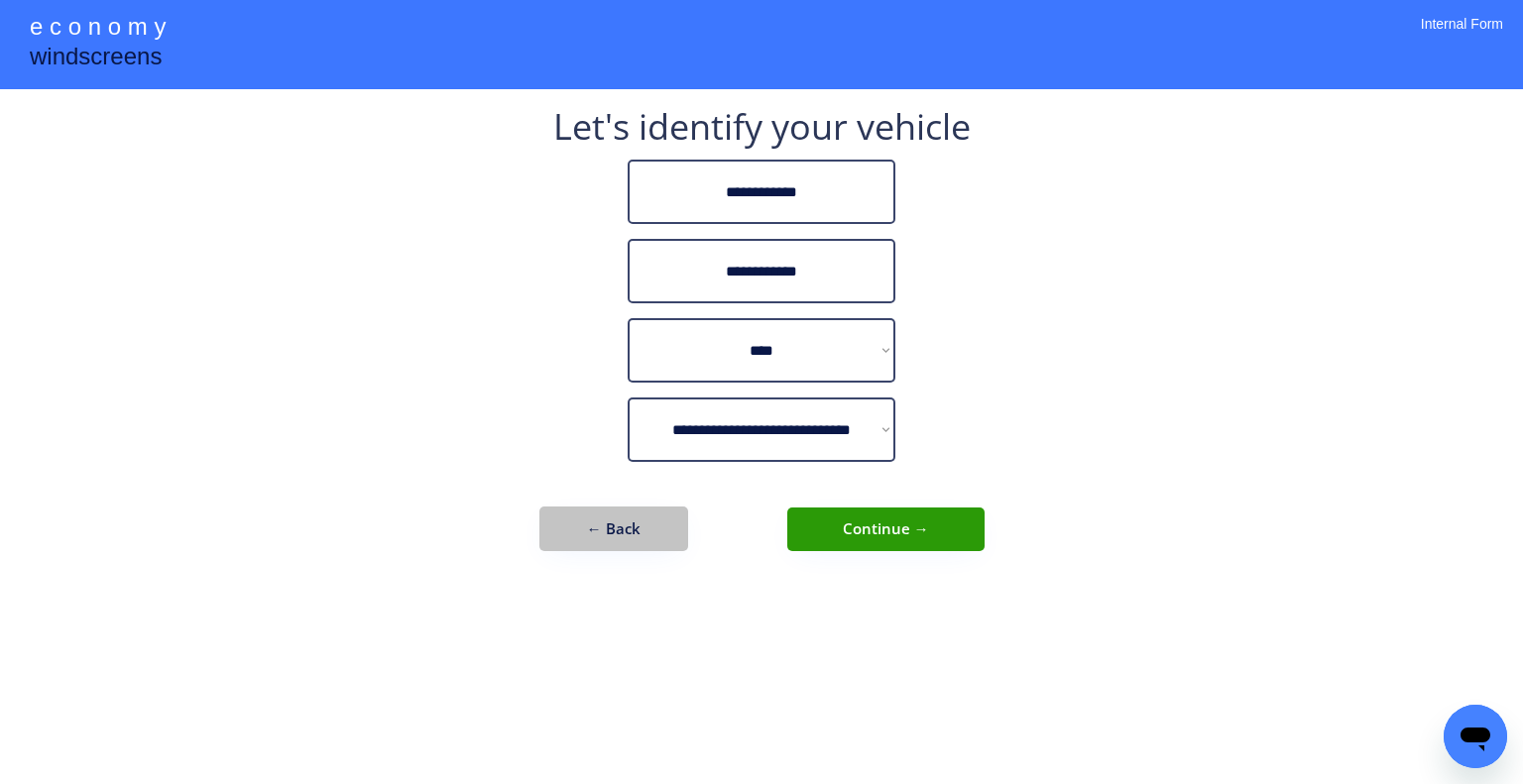 click on "←   Back" at bounding box center [614, 528] 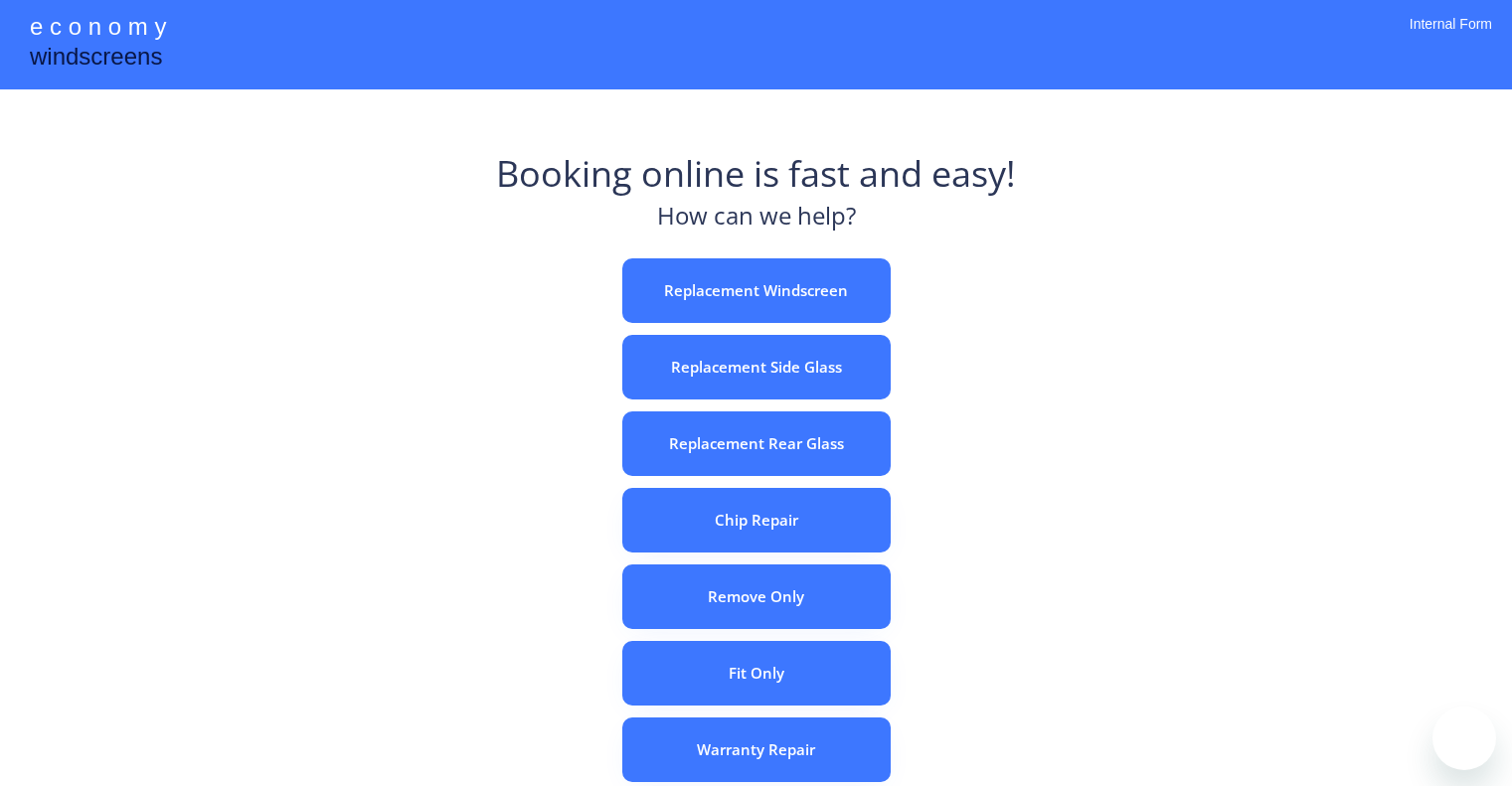 scroll, scrollTop: 0, scrollLeft: 0, axis: both 